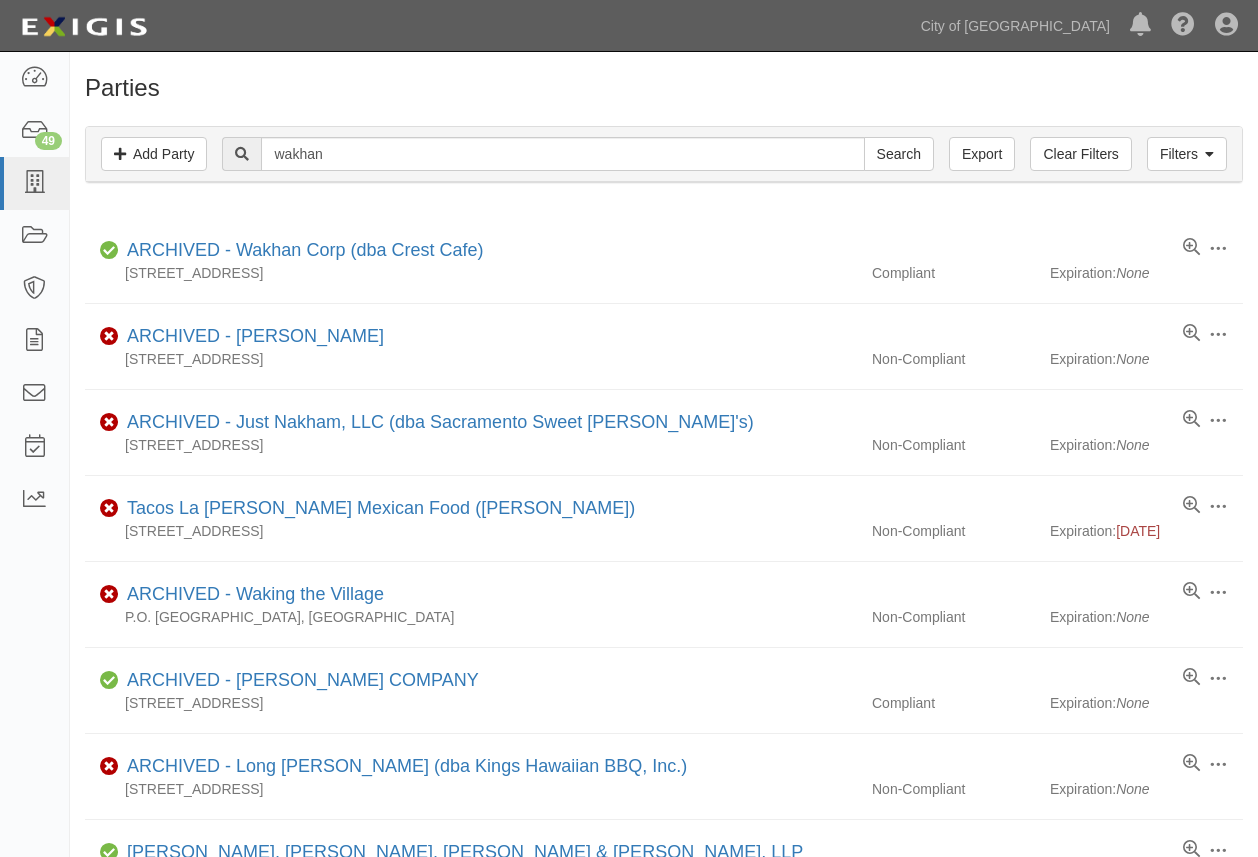 scroll, scrollTop: 0, scrollLeft: 0, axis: both 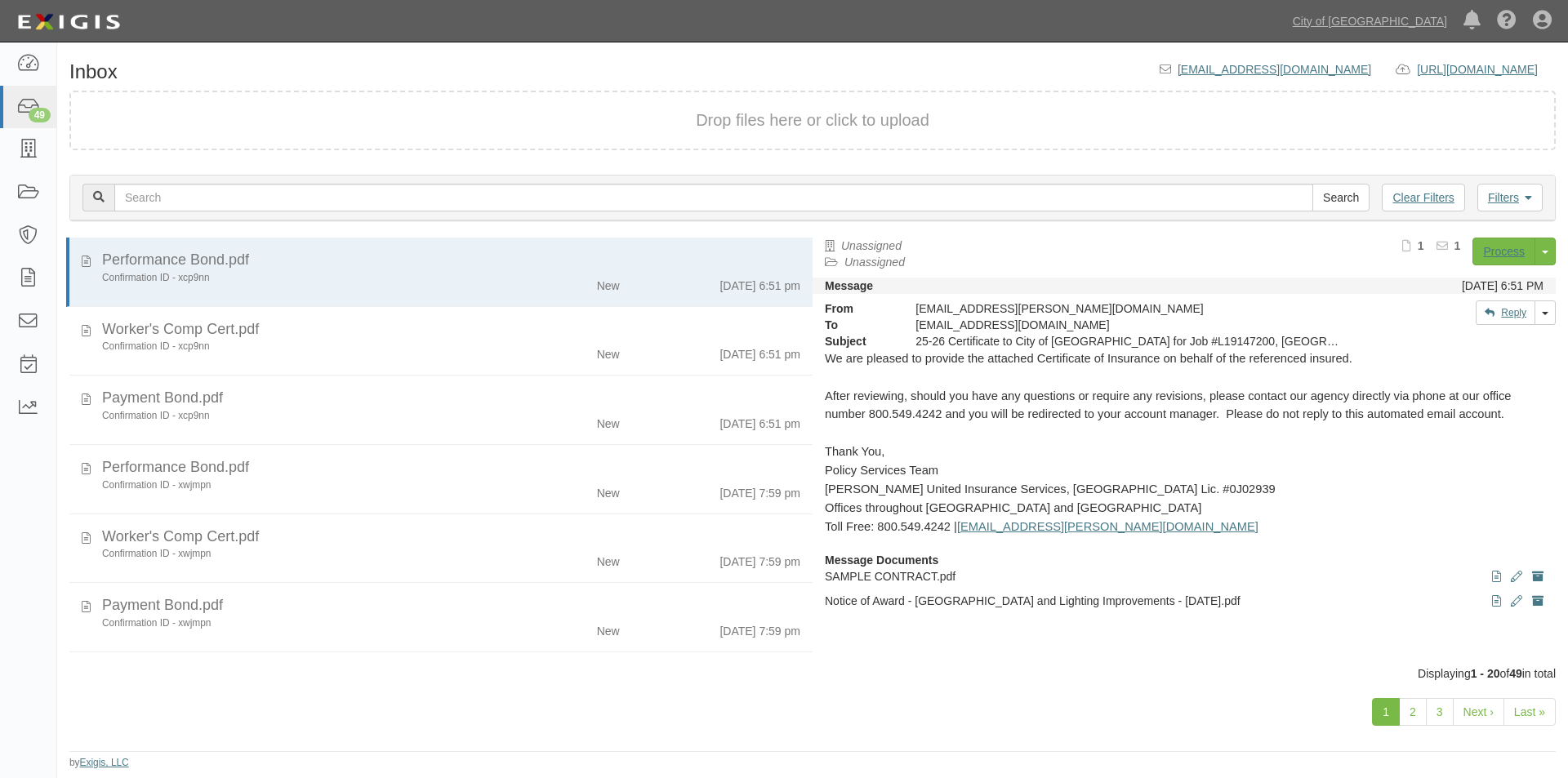 click on "1 2 3 Next › Last »" at bounding box center (813, 714) 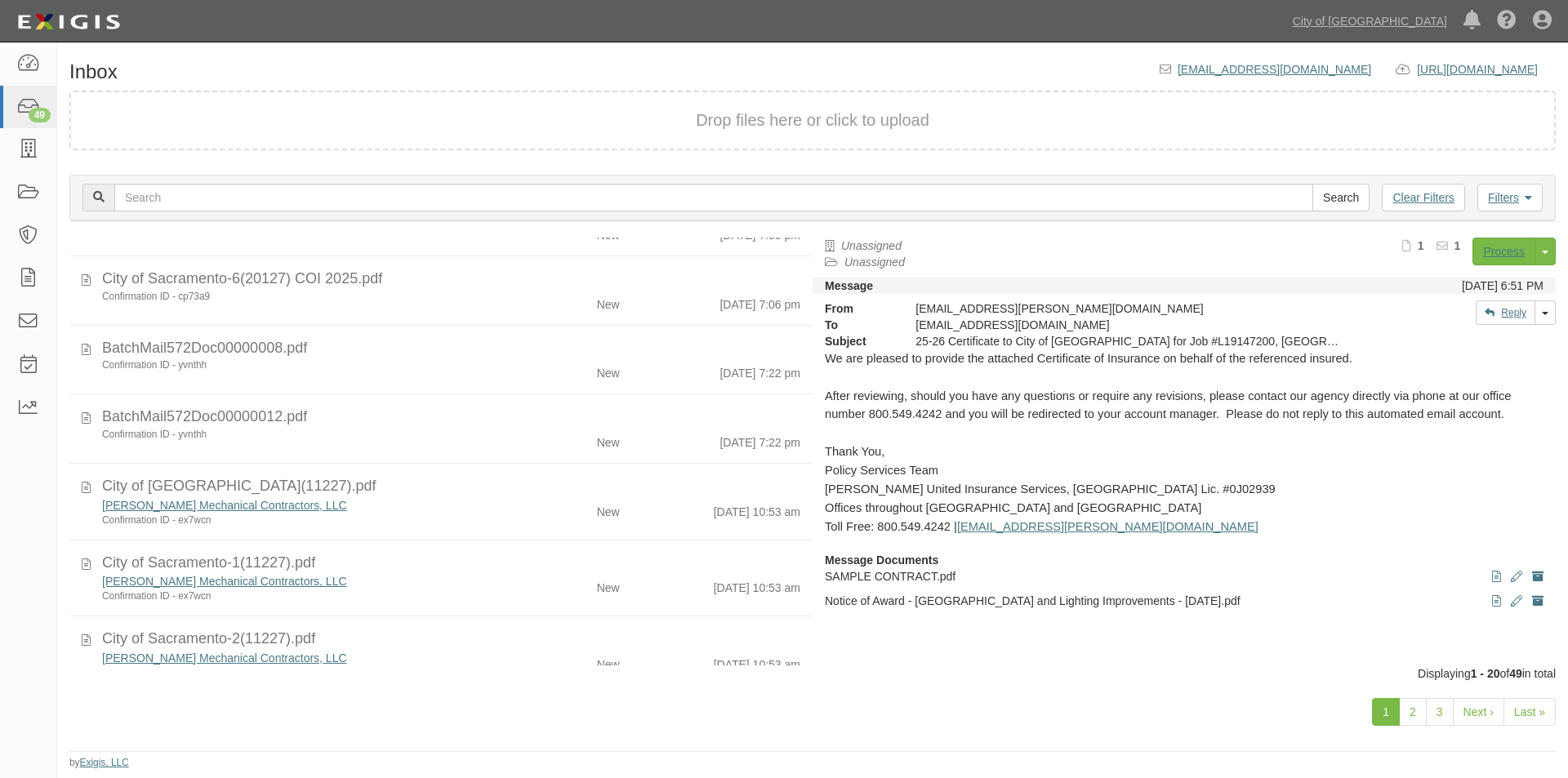 scroll, scrollTop: 985, scrollLeft: 0, axis: vertical 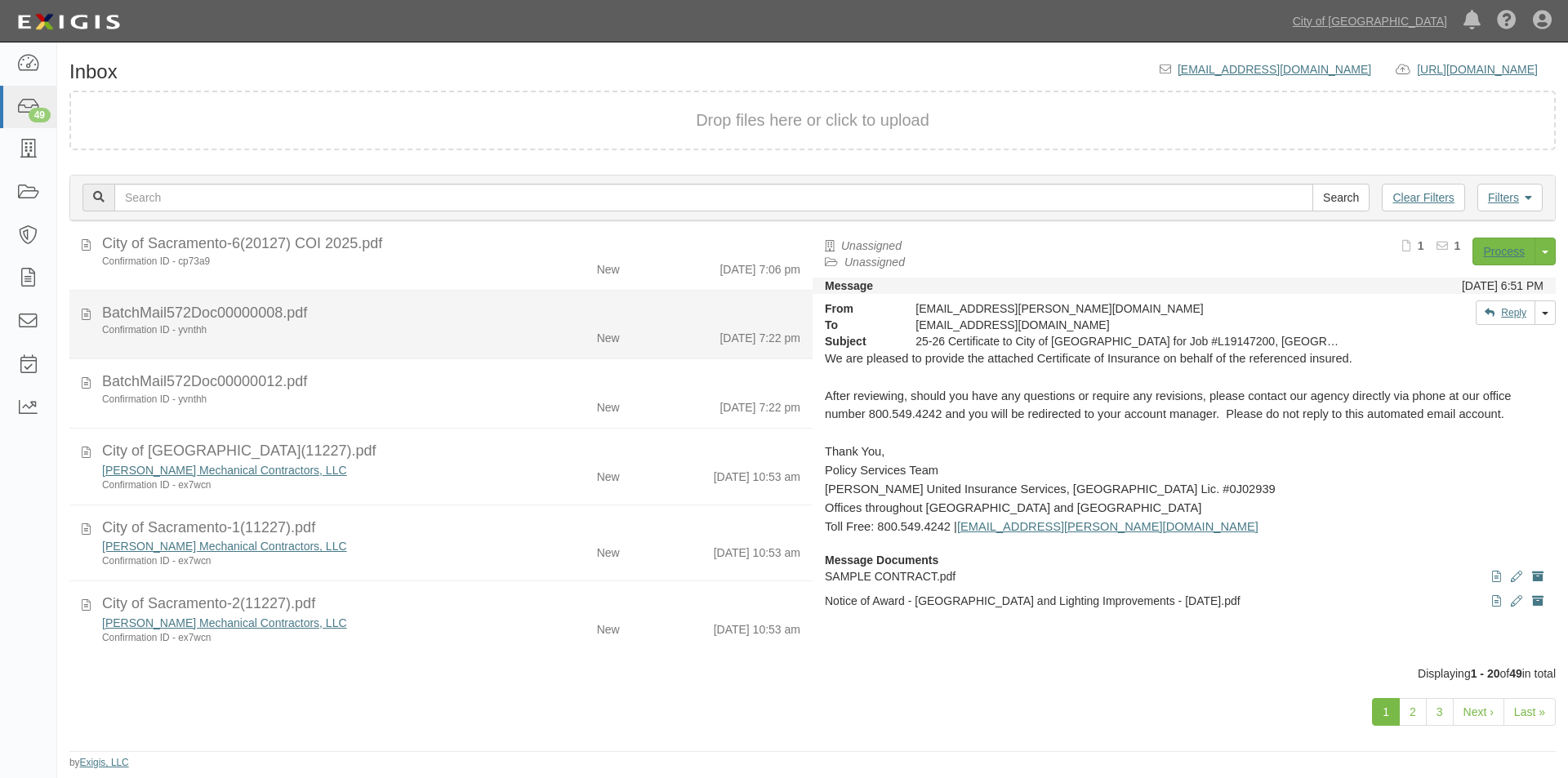 click on "BatchMail572Doc00000008.pdf" 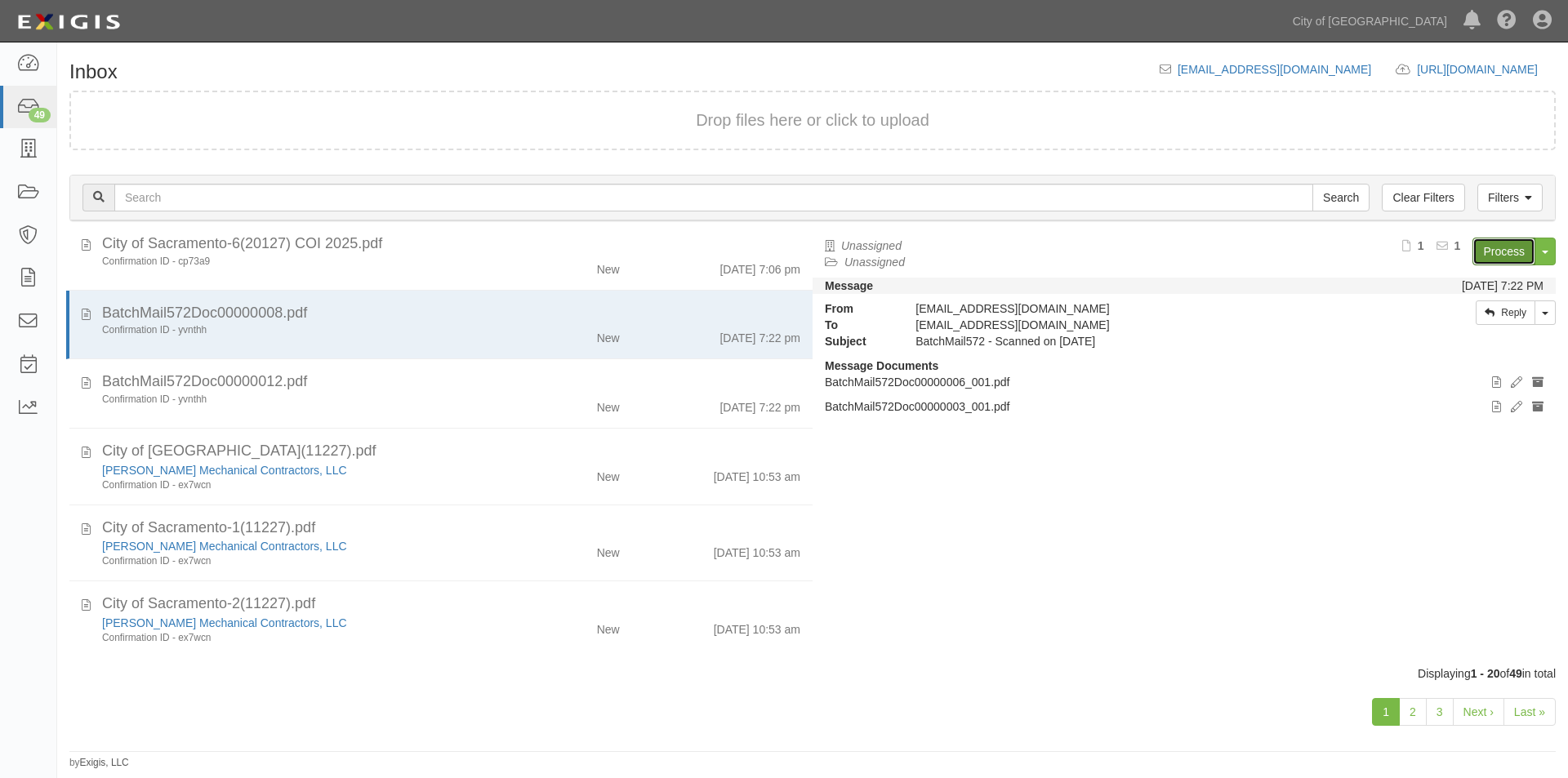 click on "Process" at bounding box center [1503, 251] 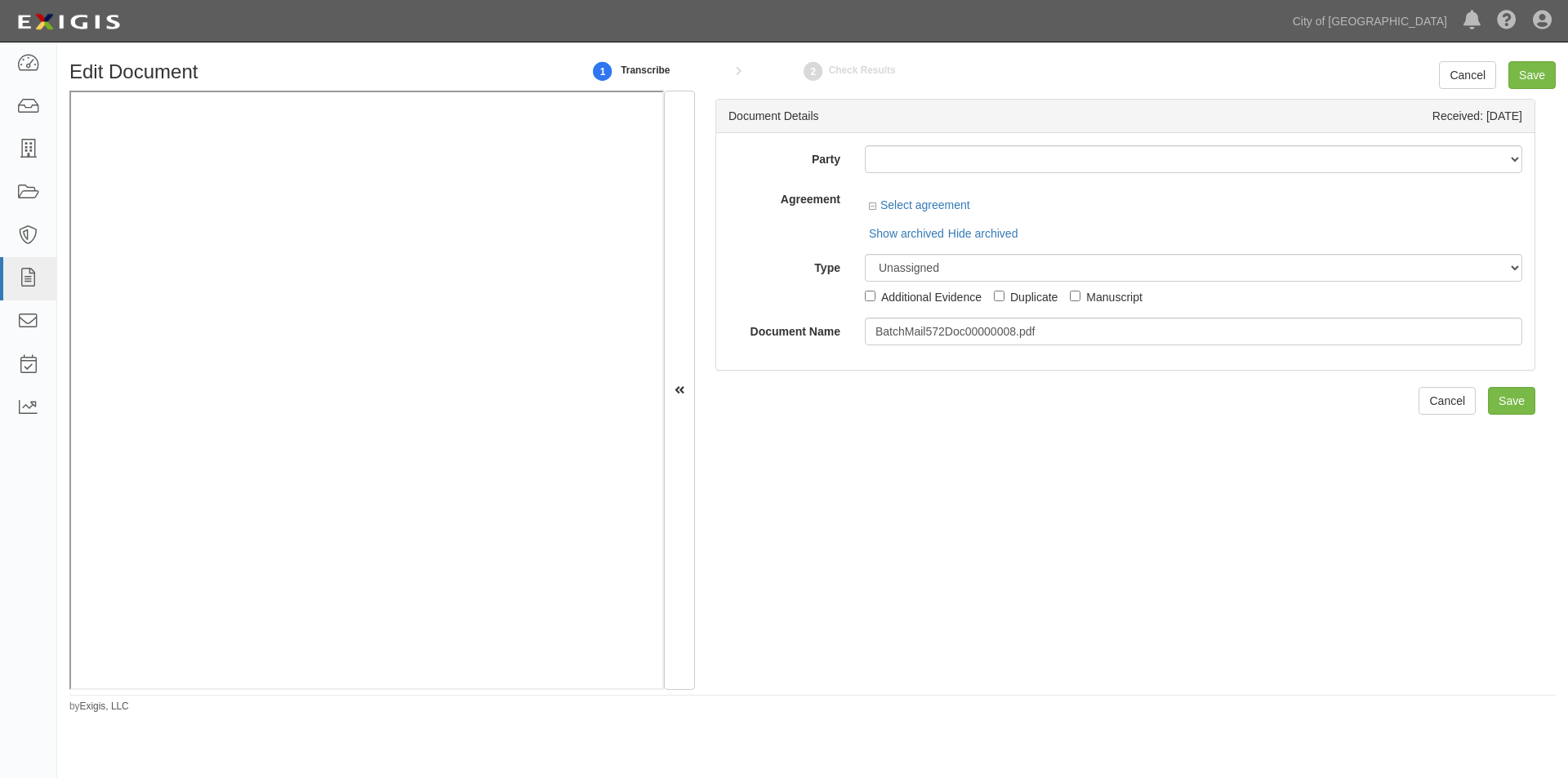 scroll, scrollTop: 0, scrollLeft: 0, axis: both 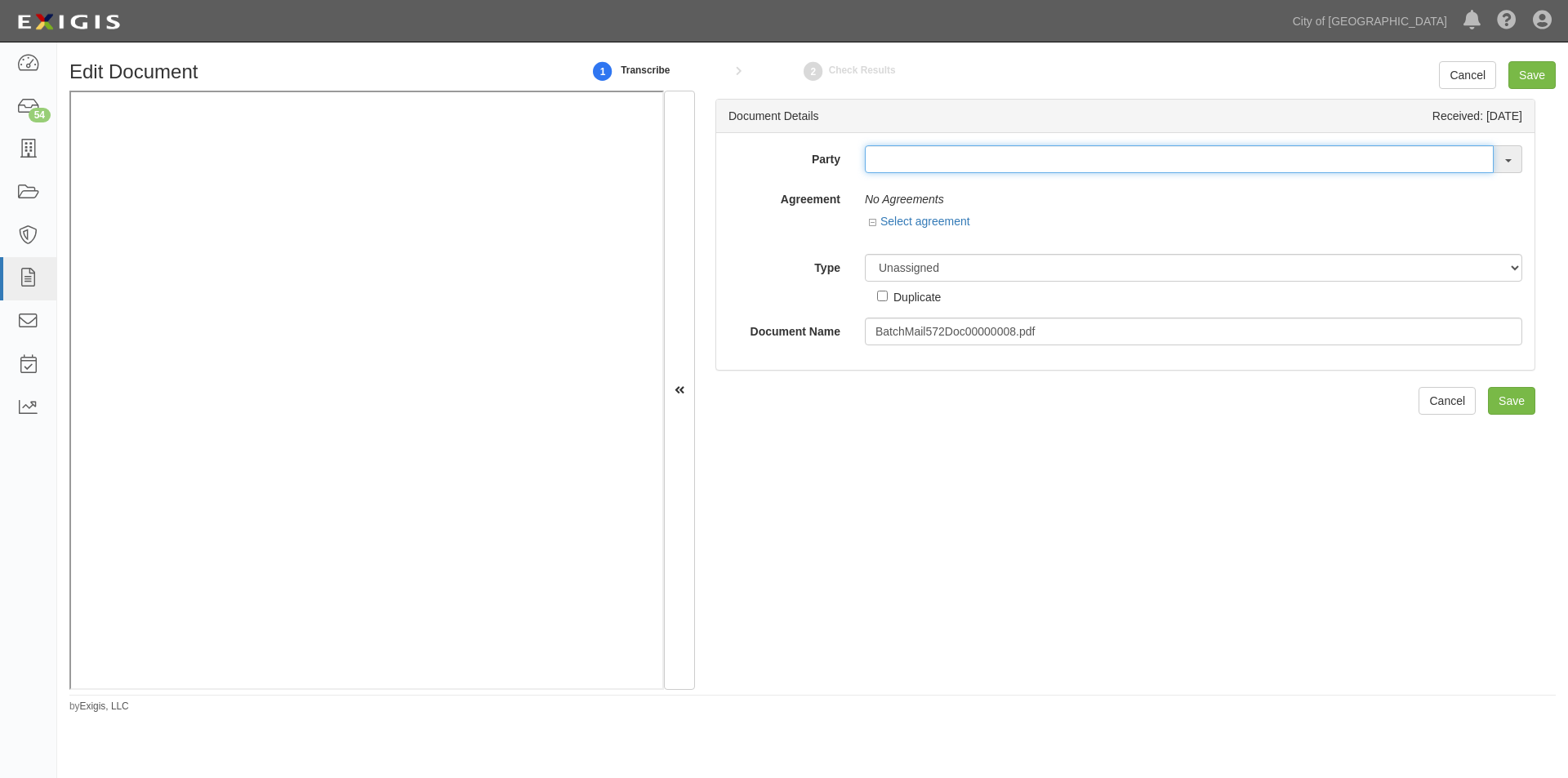 click at bounding box center (1179, 159) 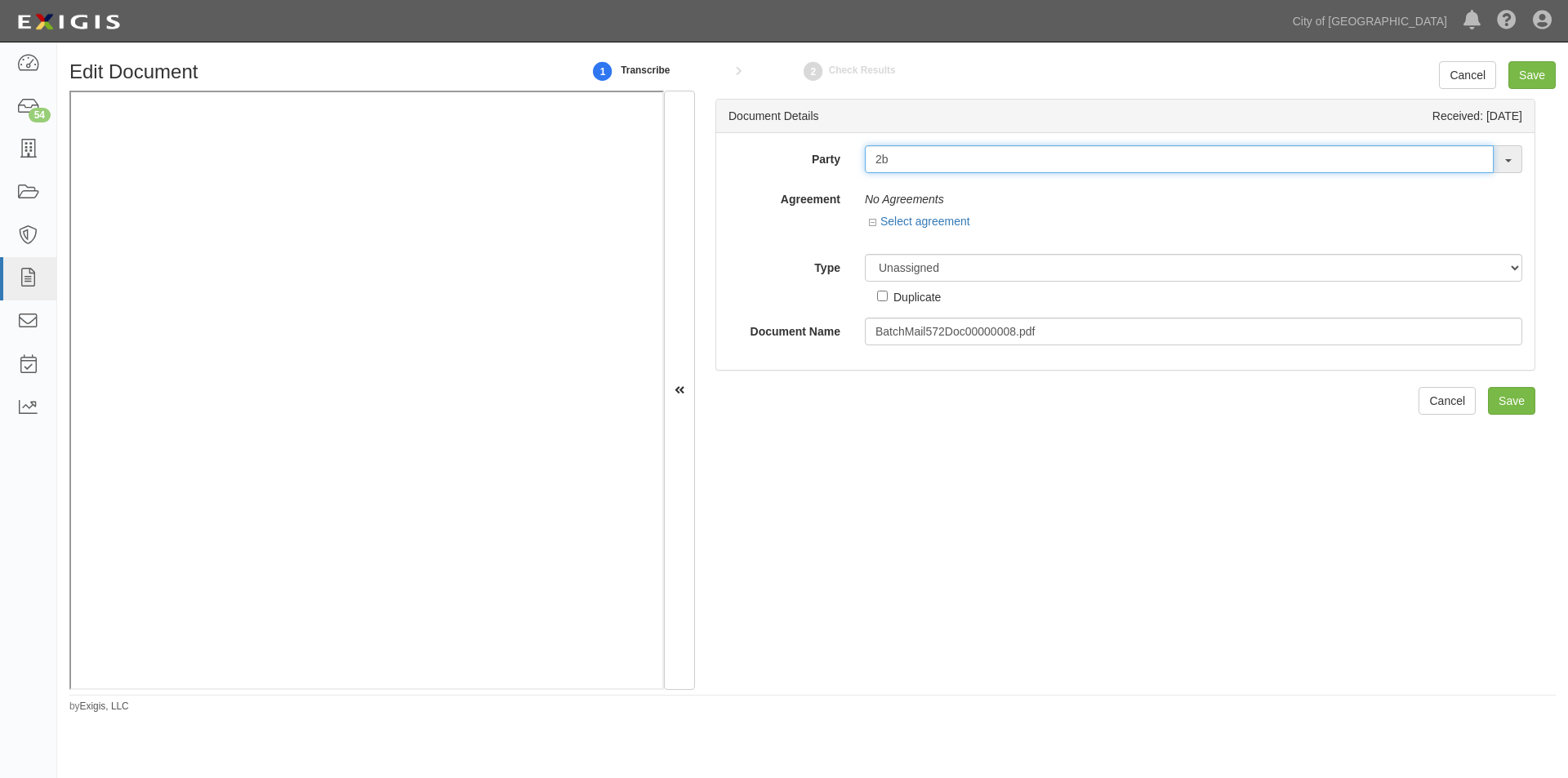 type on "2" 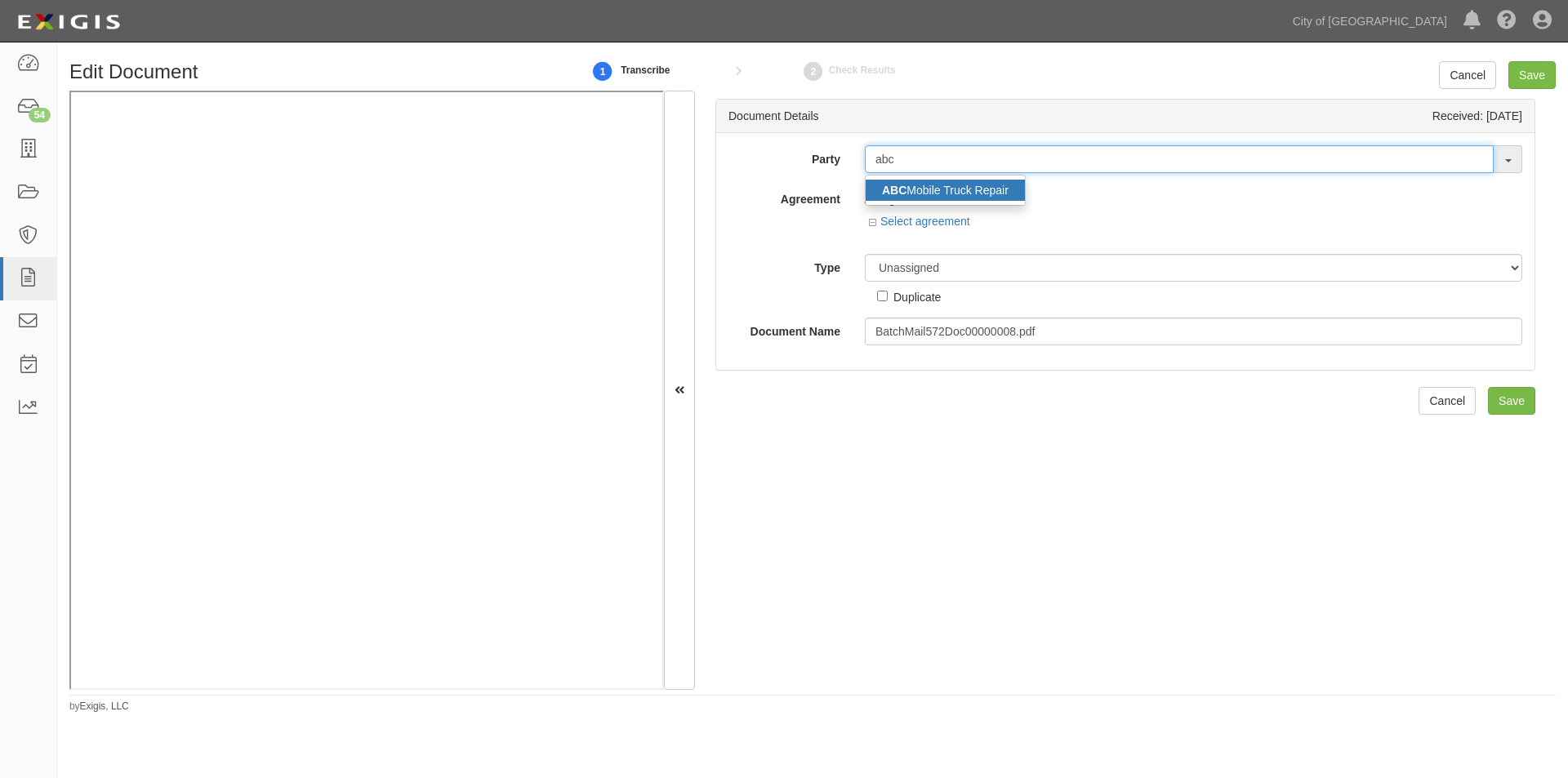 type on "abc" 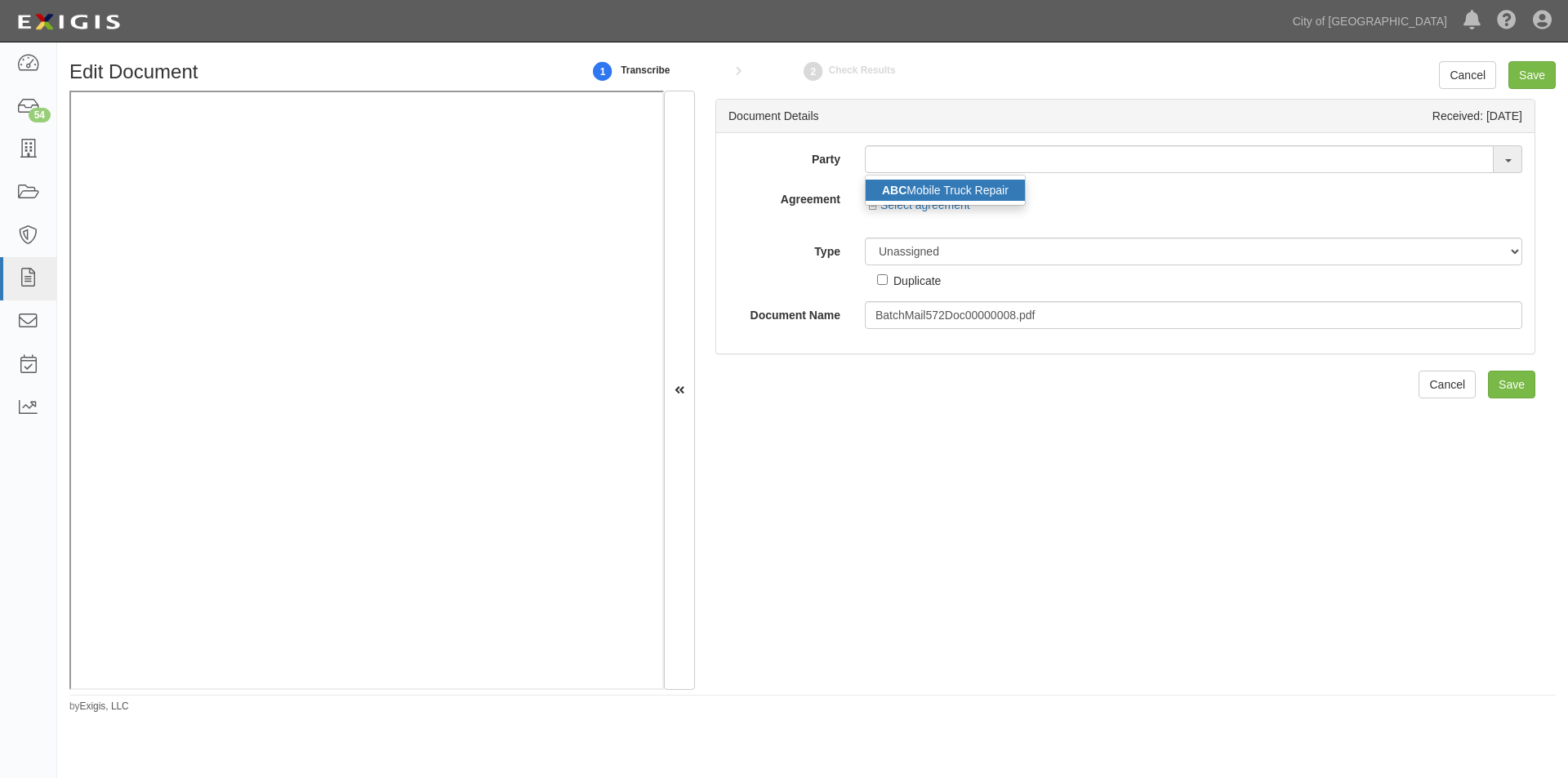 click on "ABC  Mobile Truck Repair" at bounding box center [945, 190] 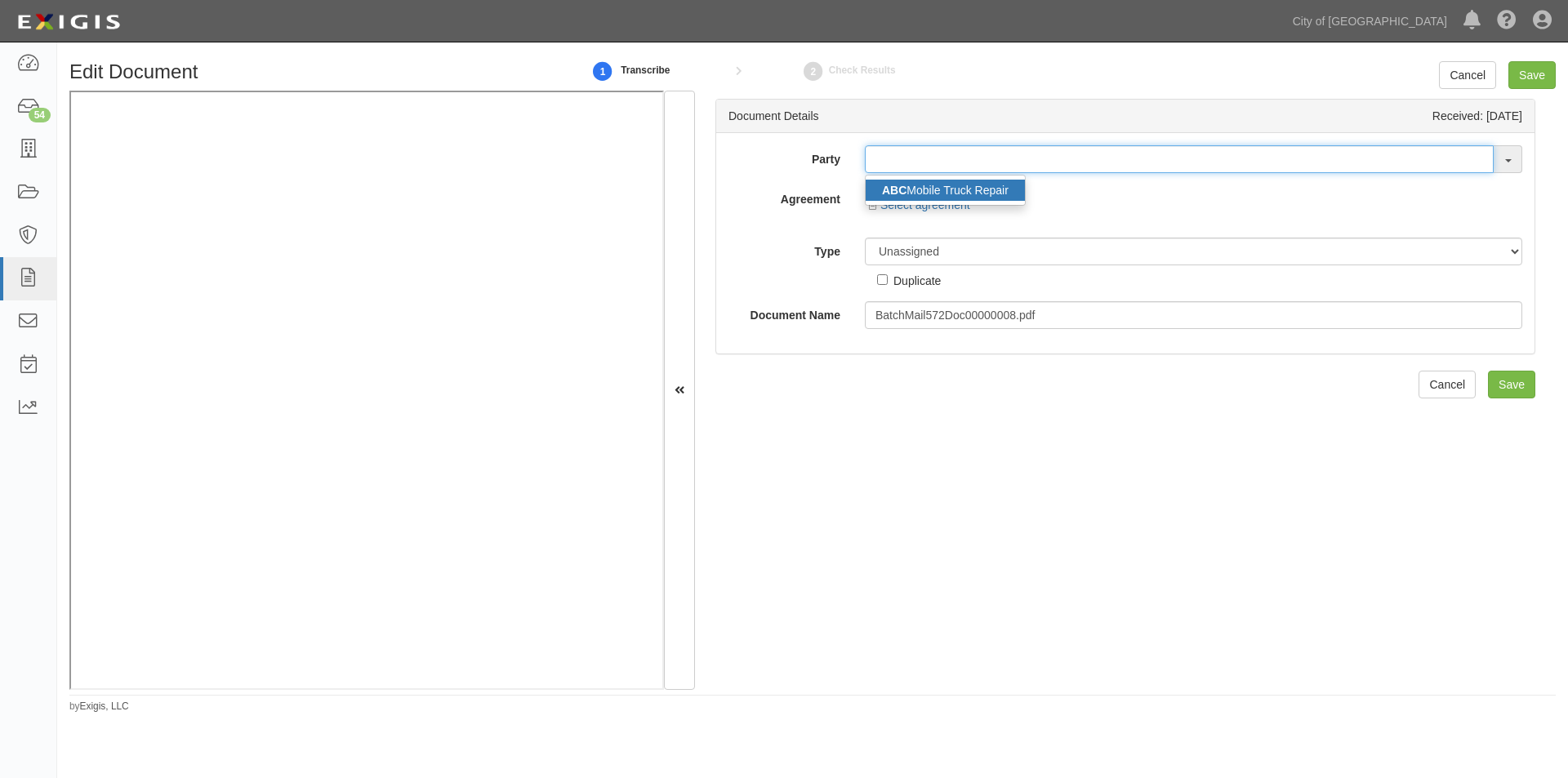 type on "ABC Mobile Truck Repair" 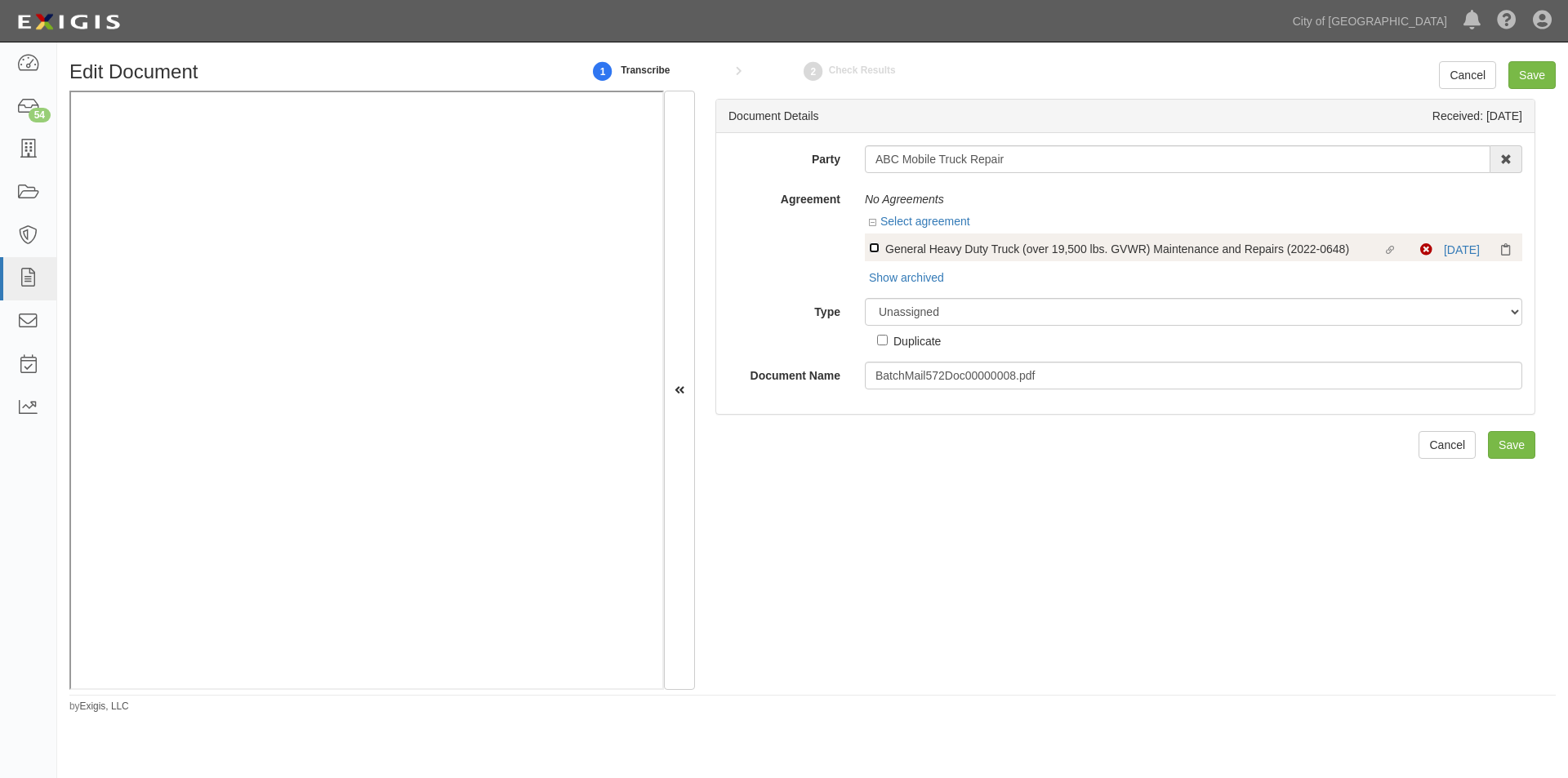 click on "Linked agreement
General Heavy Duty Truck (over 19,500 lbs. GVWR) Maintenance and Repairs (2022-0648)
Linked agreement" at bounding box center [874, 247] 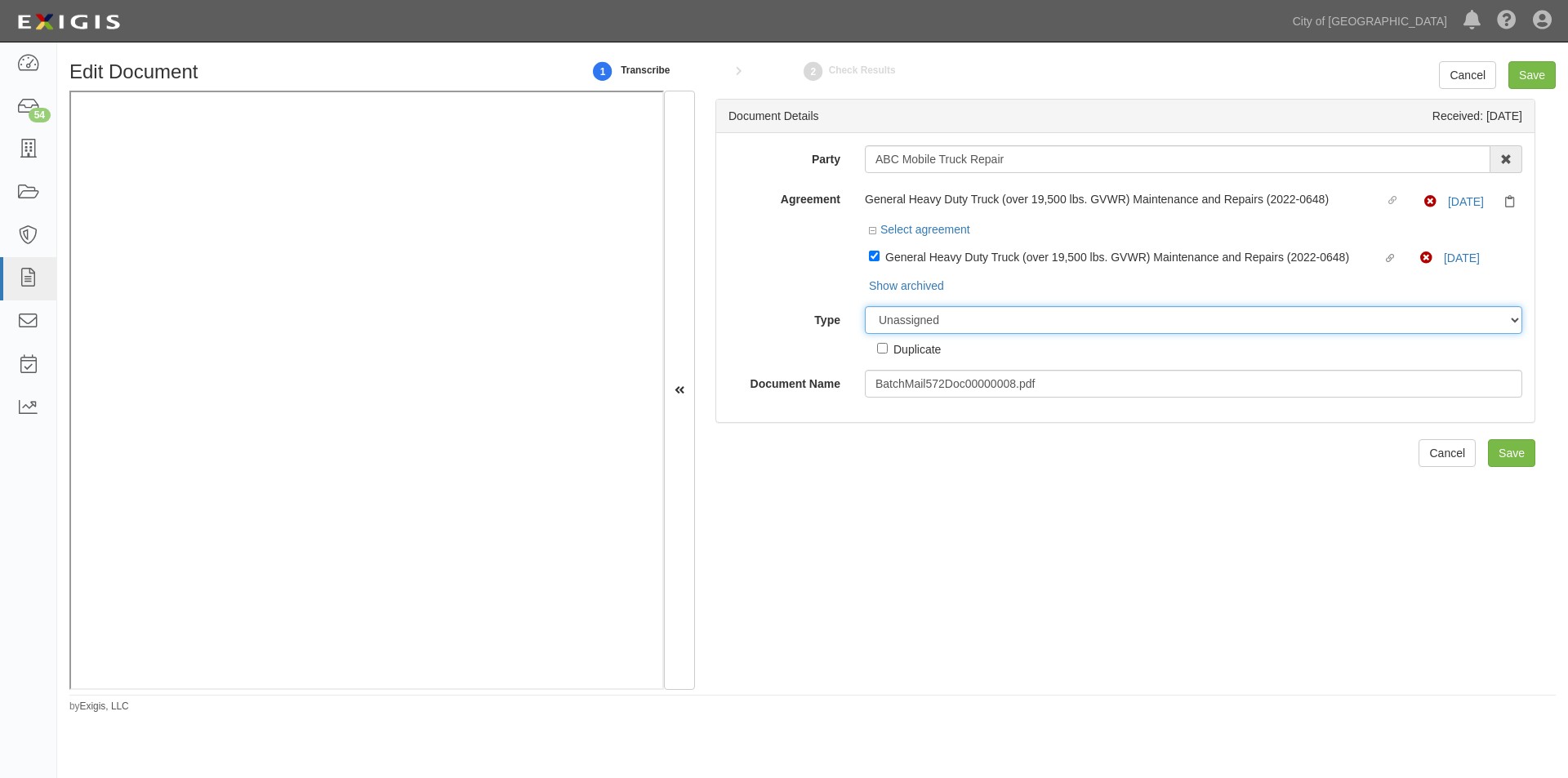 click on "Unassigned
Binder
Cancellation Notice
Certificate
Contract
Endorsement
Insurance Policy
Junk
Other Document
Policy Declarations
Reinstatement Notice
Requirements
Waiver Request" at bounding box center [1193, 320] 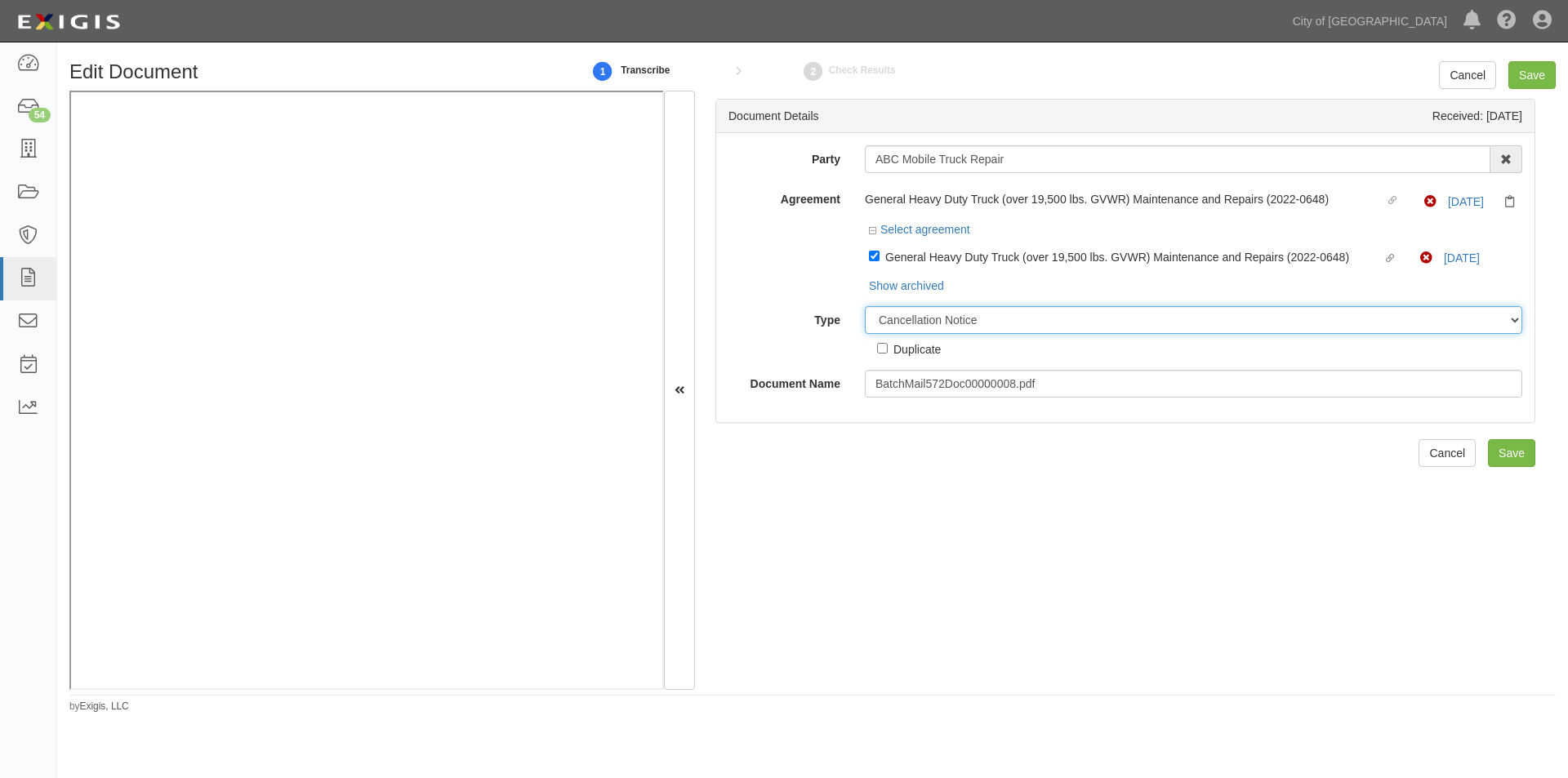 click on "Unassigned
Binder
Cancellation Notice
Certificate
Contract
Endorsement
Insurance Policy
Junk
Other Document
Policy Declarations
Reinstatement Notice
Requirements
Waiver Request" at bounding box center [1193, 320] 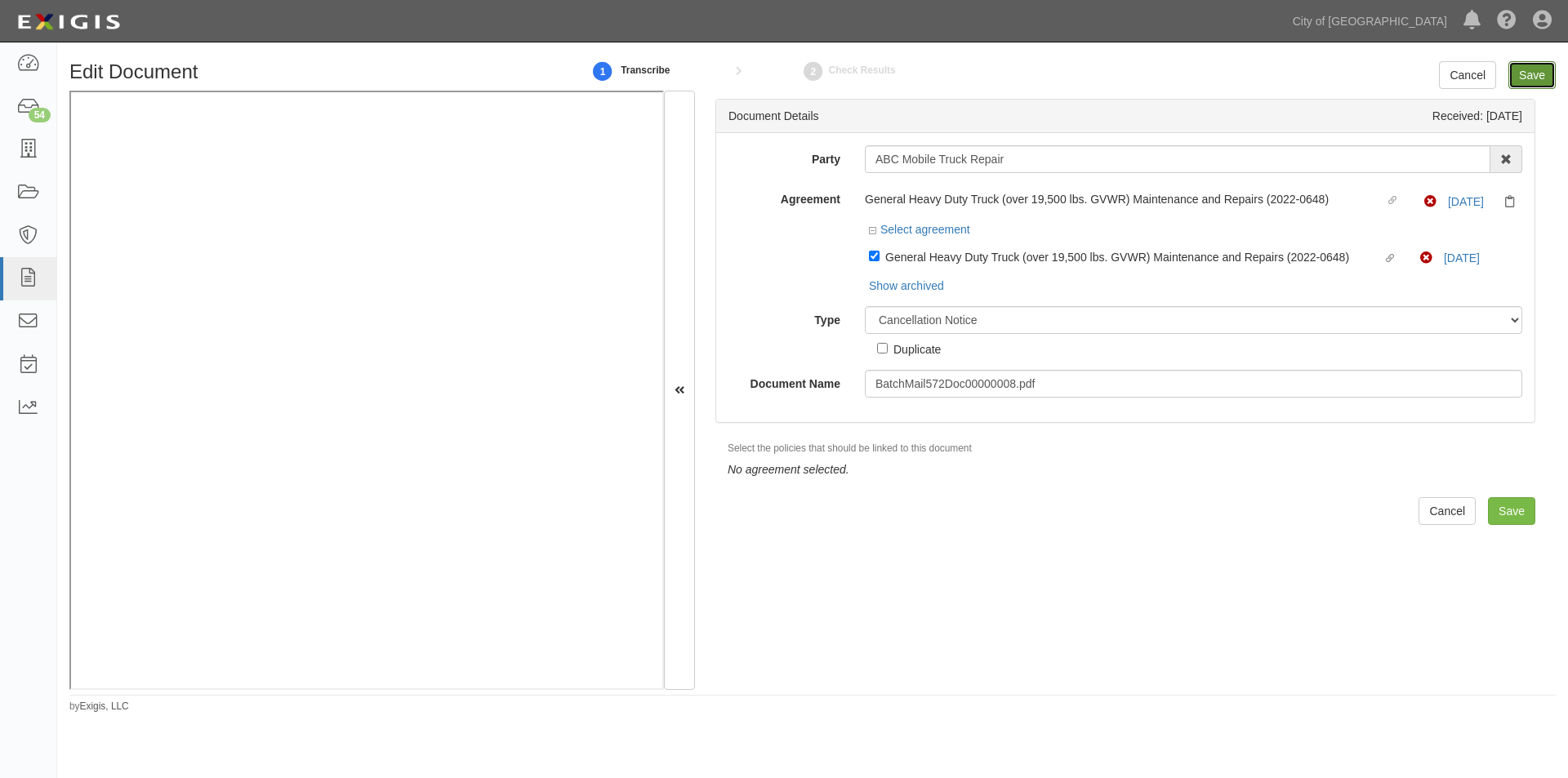 click on "Save" at bounding box center [1532, 75] 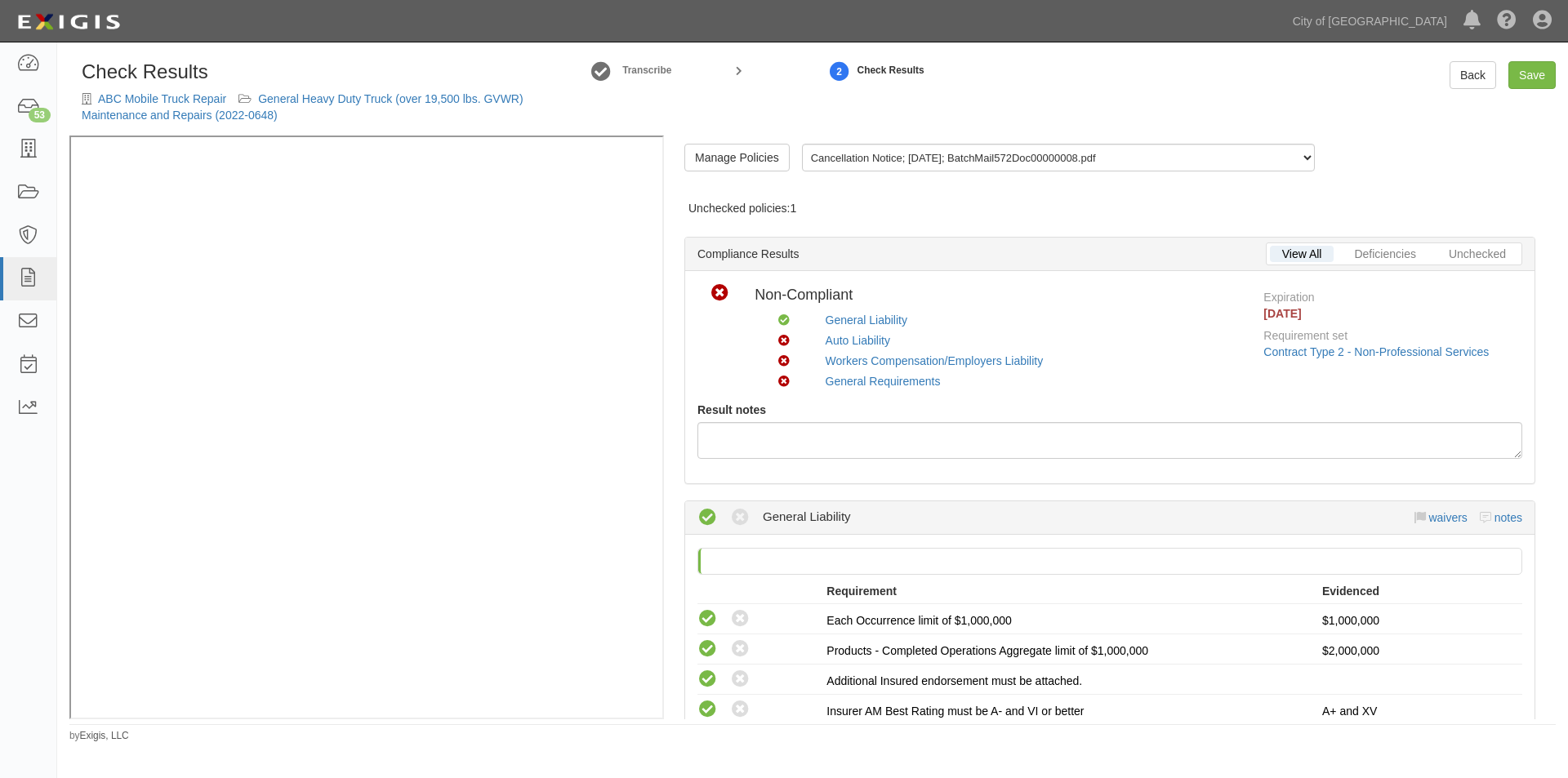 scroll, scrollTop: 0, scrollLeft: 0, axis: both 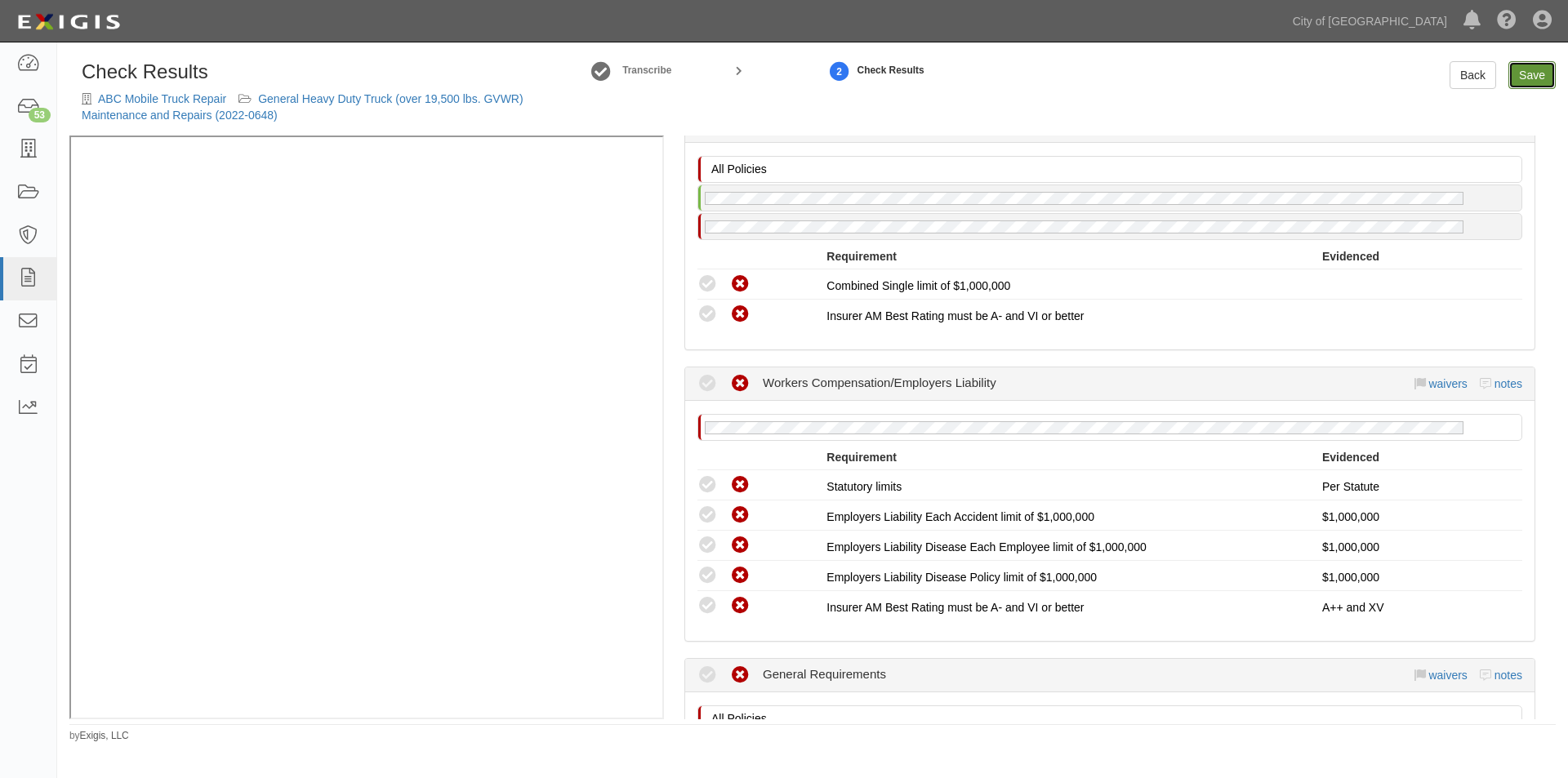 click on "Save" at bounding box center (1532, 75) 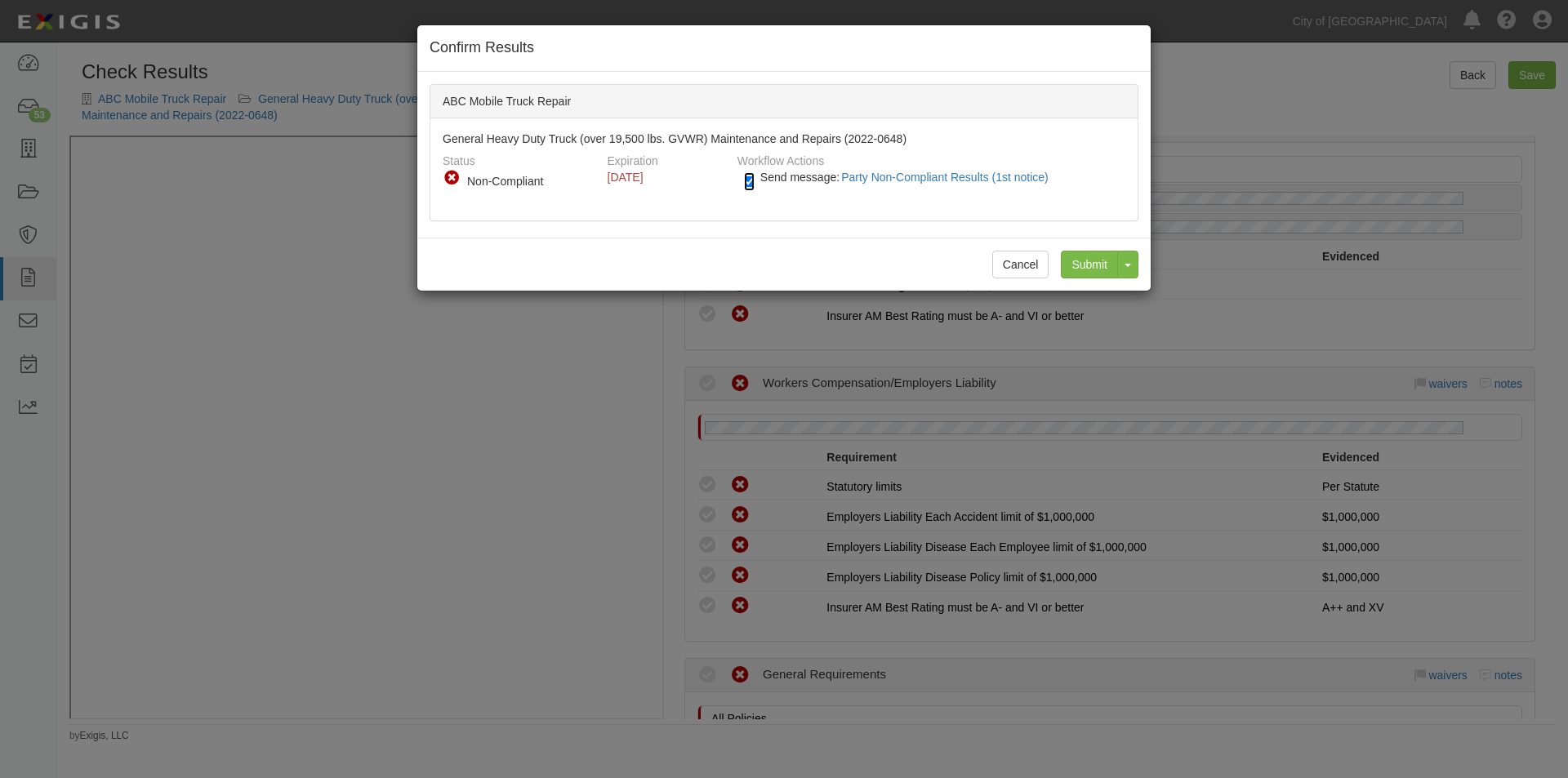 click on "Send message:  Party Non-Compliant Results (1st notice)" at bounding box center [749, 181] 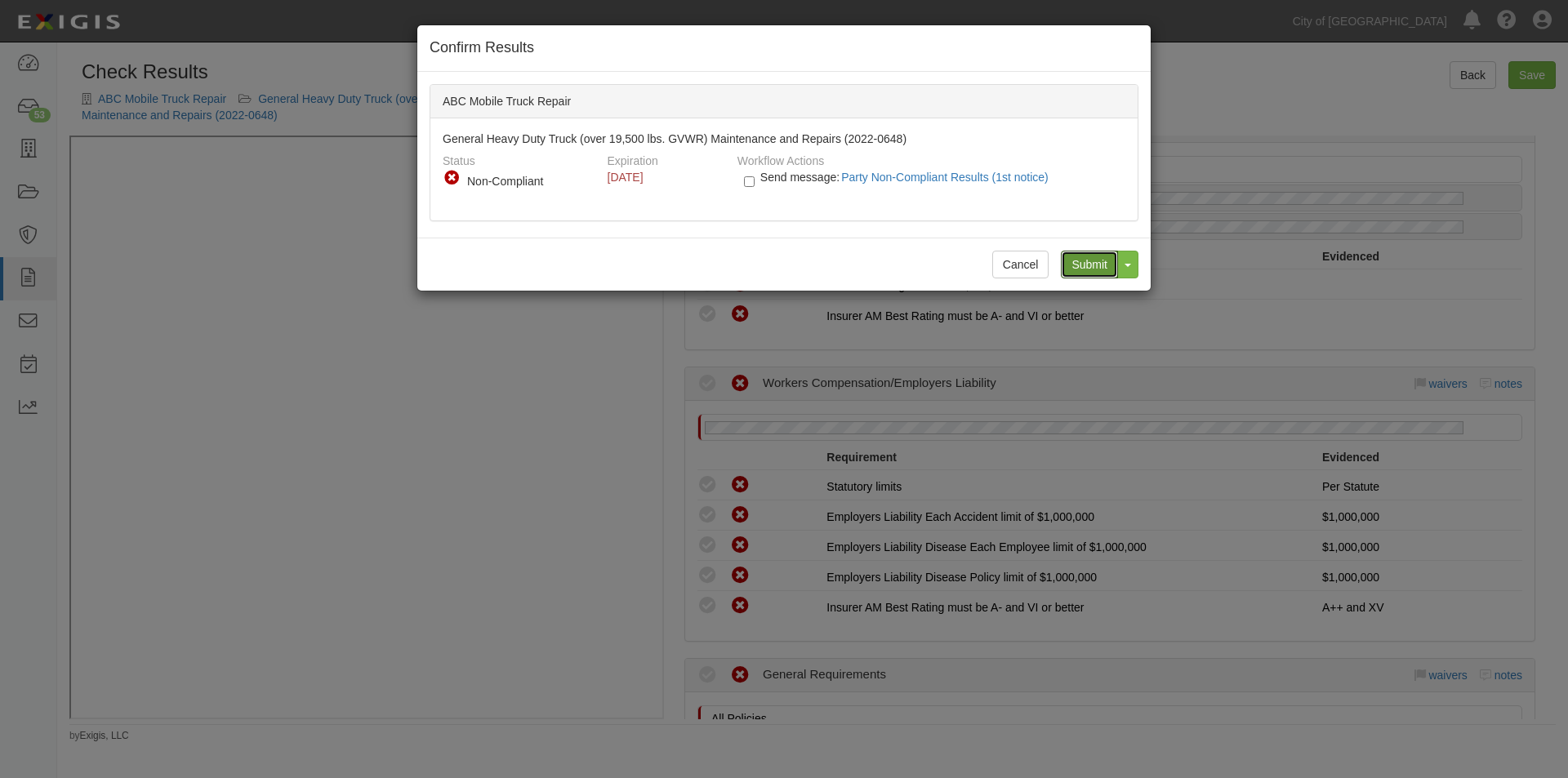 click on "Submit" at bounding box center (1089, 265) 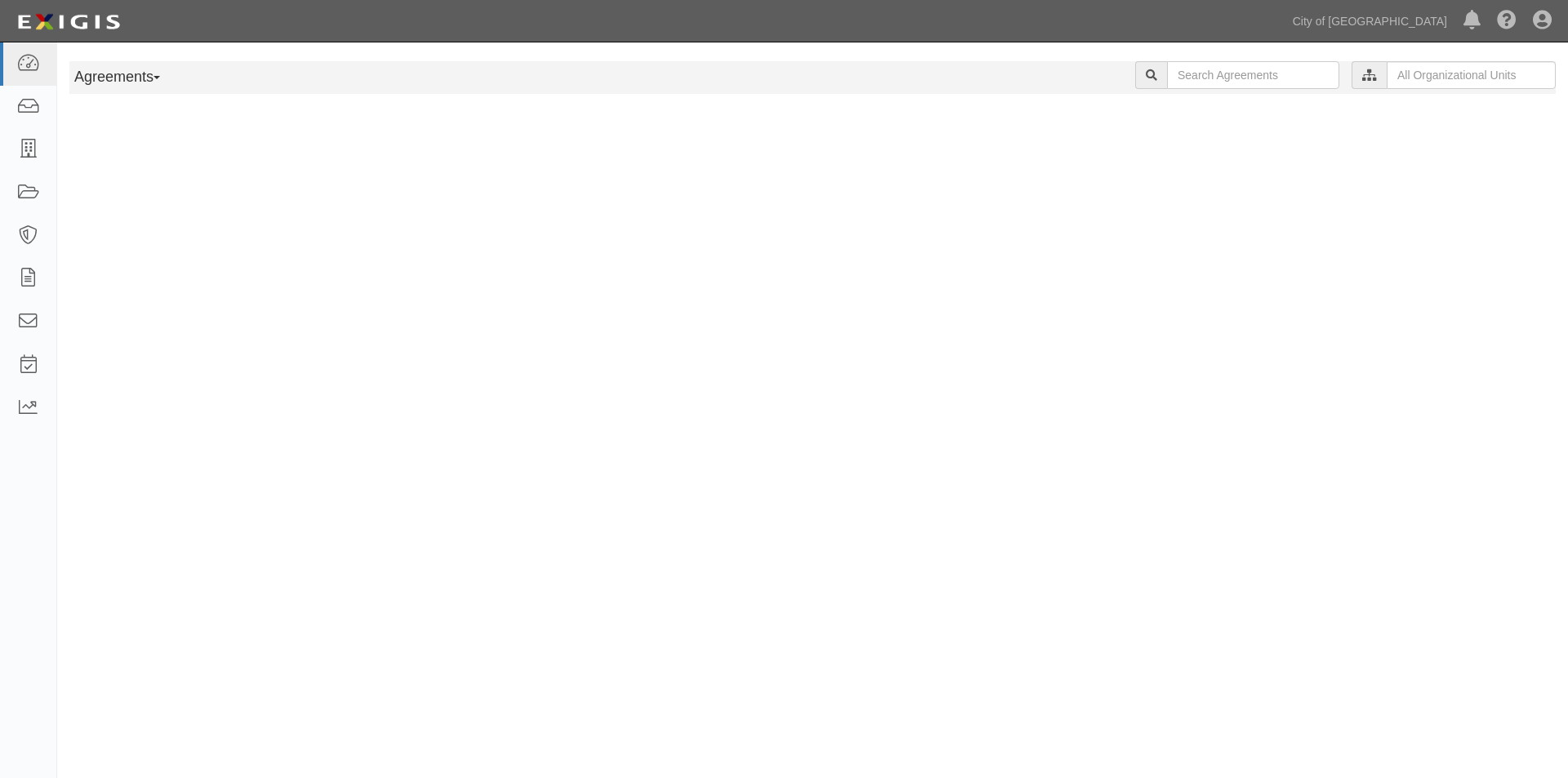 scroll, scrollTop: 0, scrollLeft: 0, axis: both 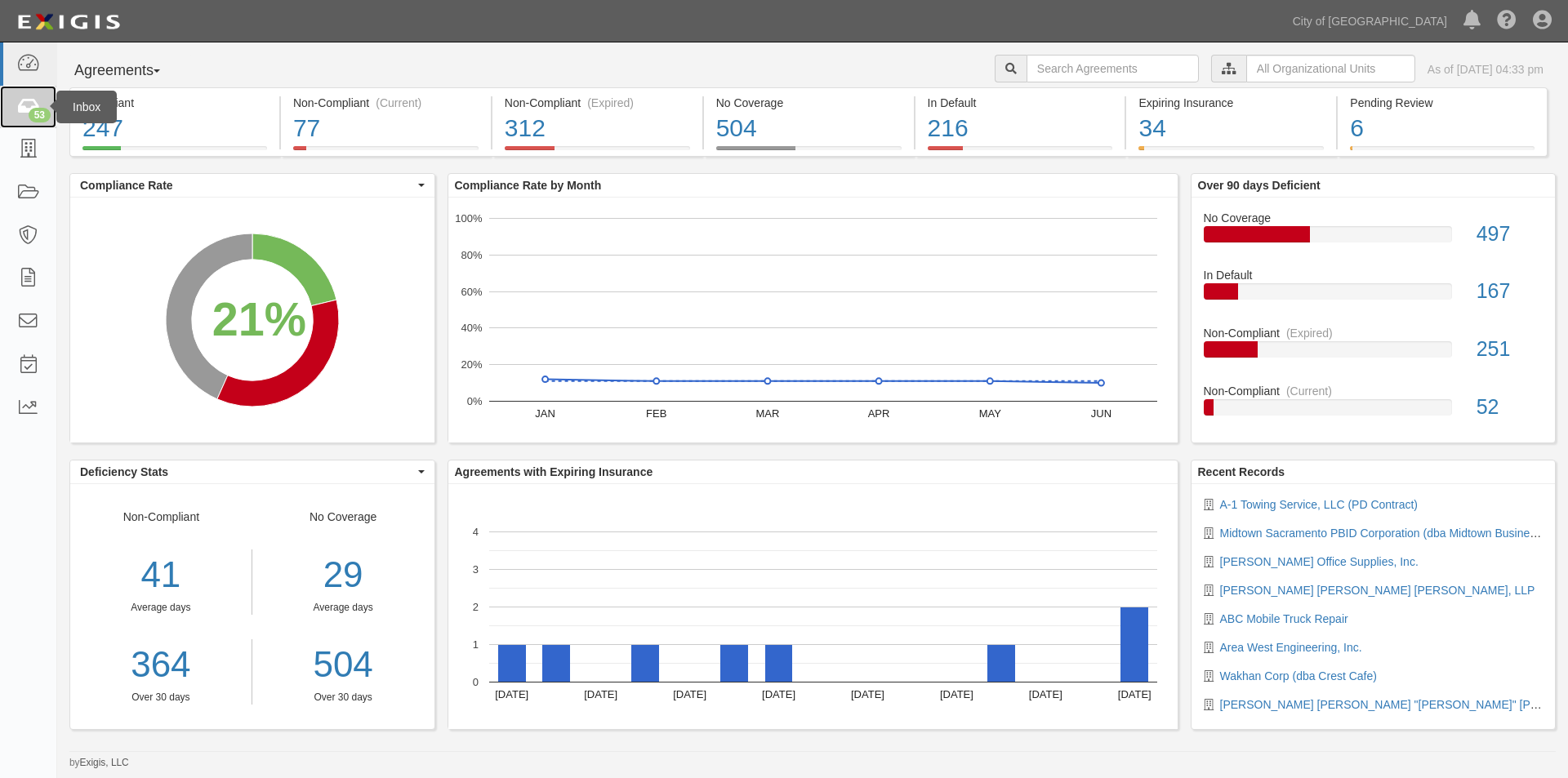 click at bounding box center (28, 107) 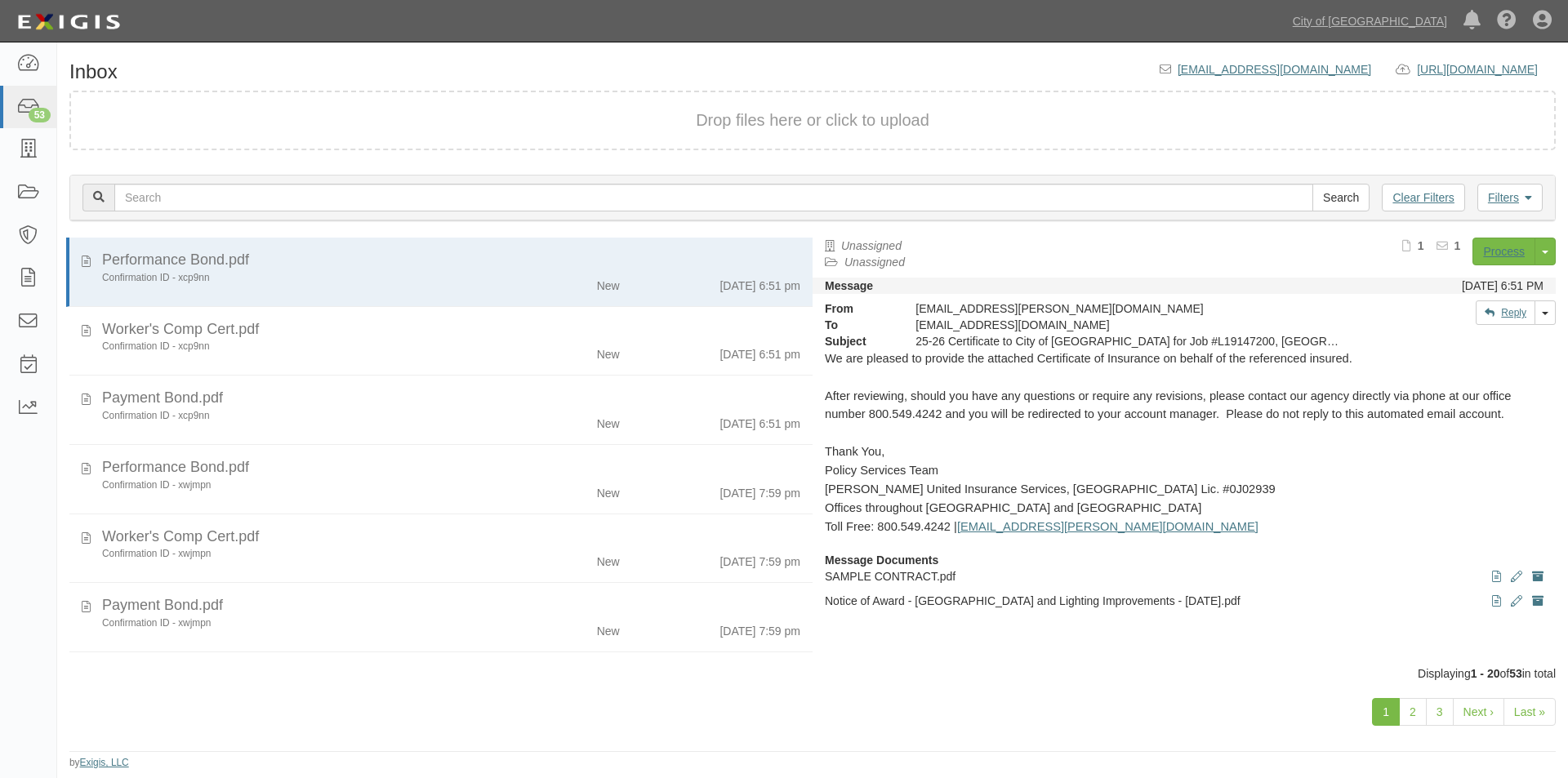 scroll, scrollTop: 0, scrollLeft: 0, axis: both 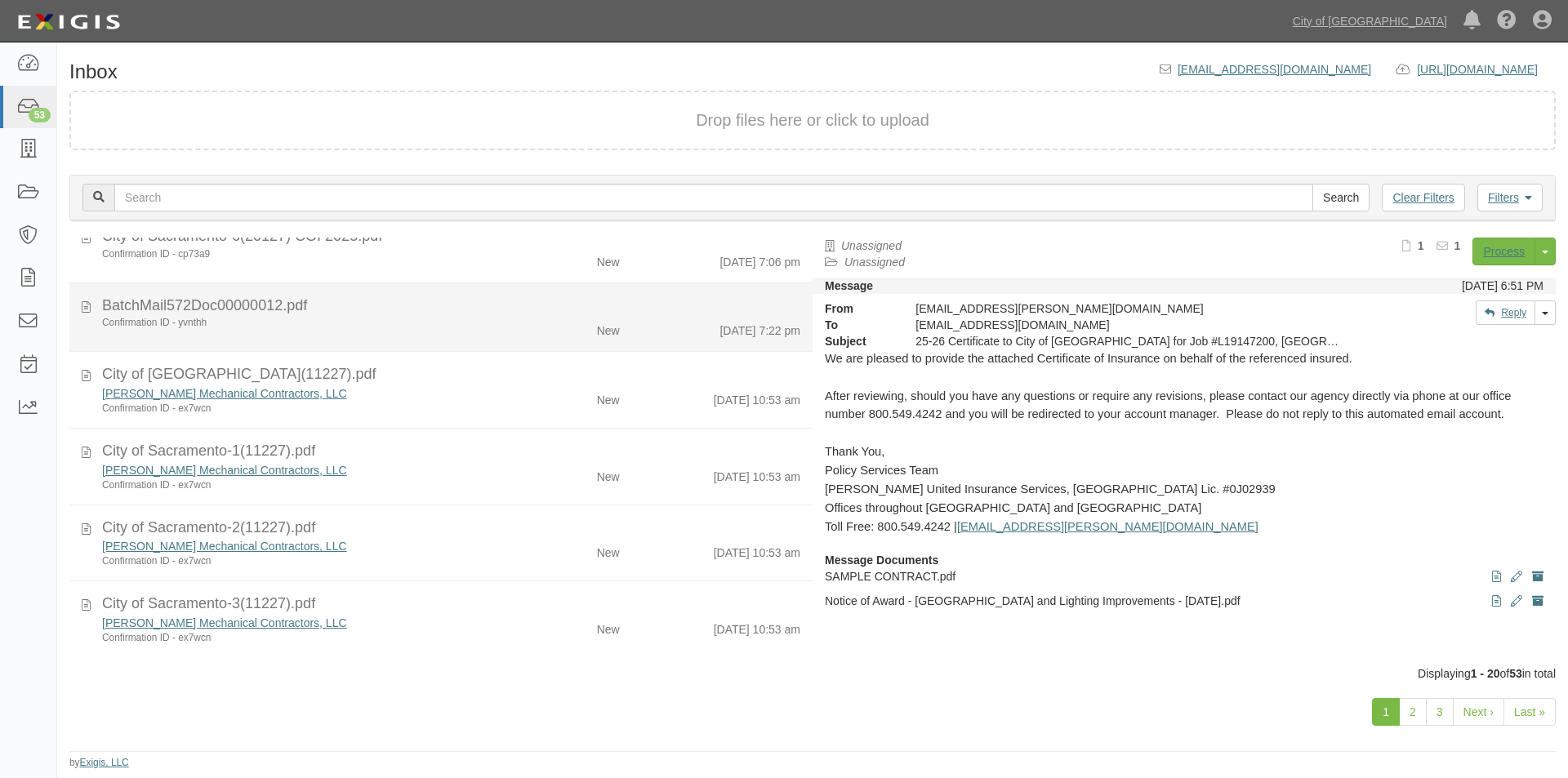 click on "BatchMail572Doc00000012.pdf" 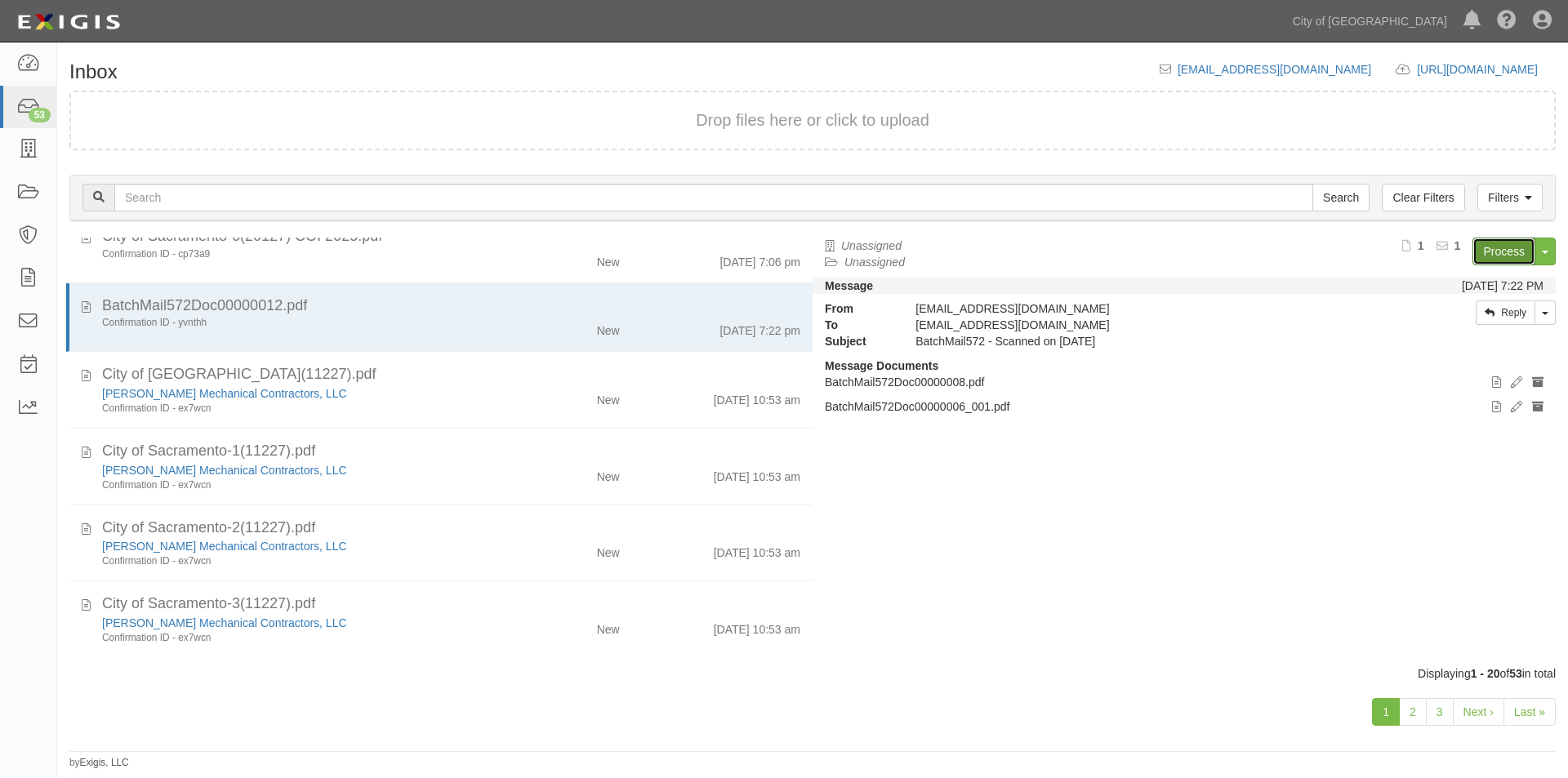 click on "Process" at bounding box center (1503, 251) 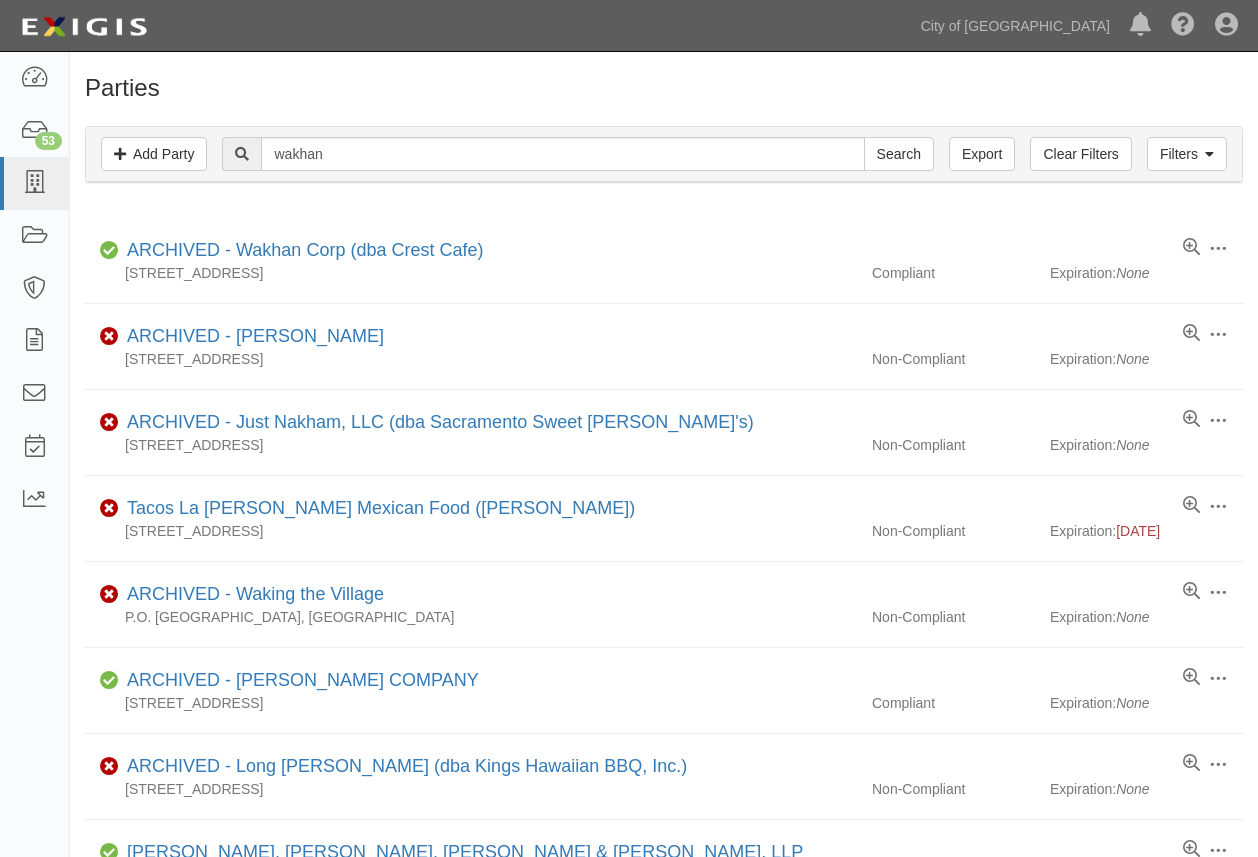 scroll, scrollTop: 0, scrollLeft: 0, axis: both 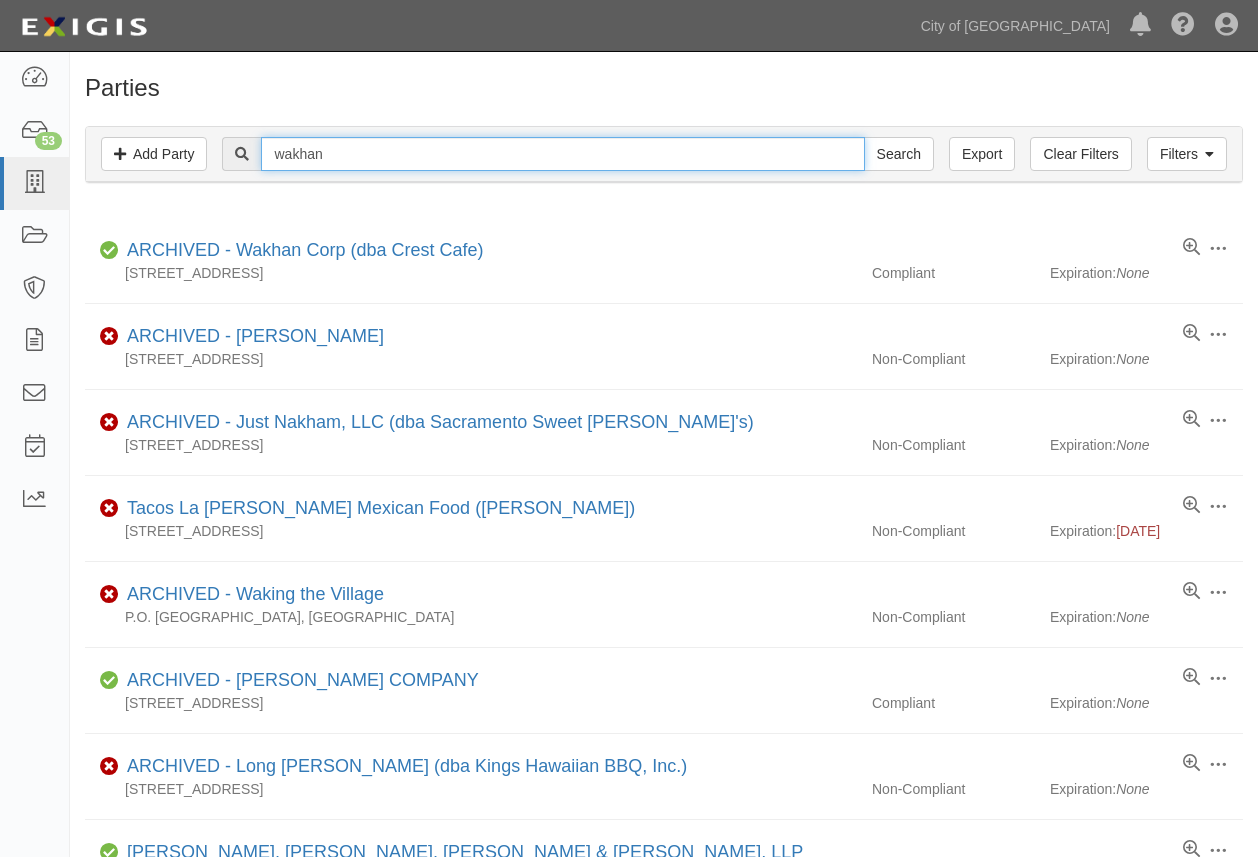drag, startPoint x: 371, startPoint y: 141, endPoint x: 243, endPoint y: 162, distance: 129.71121 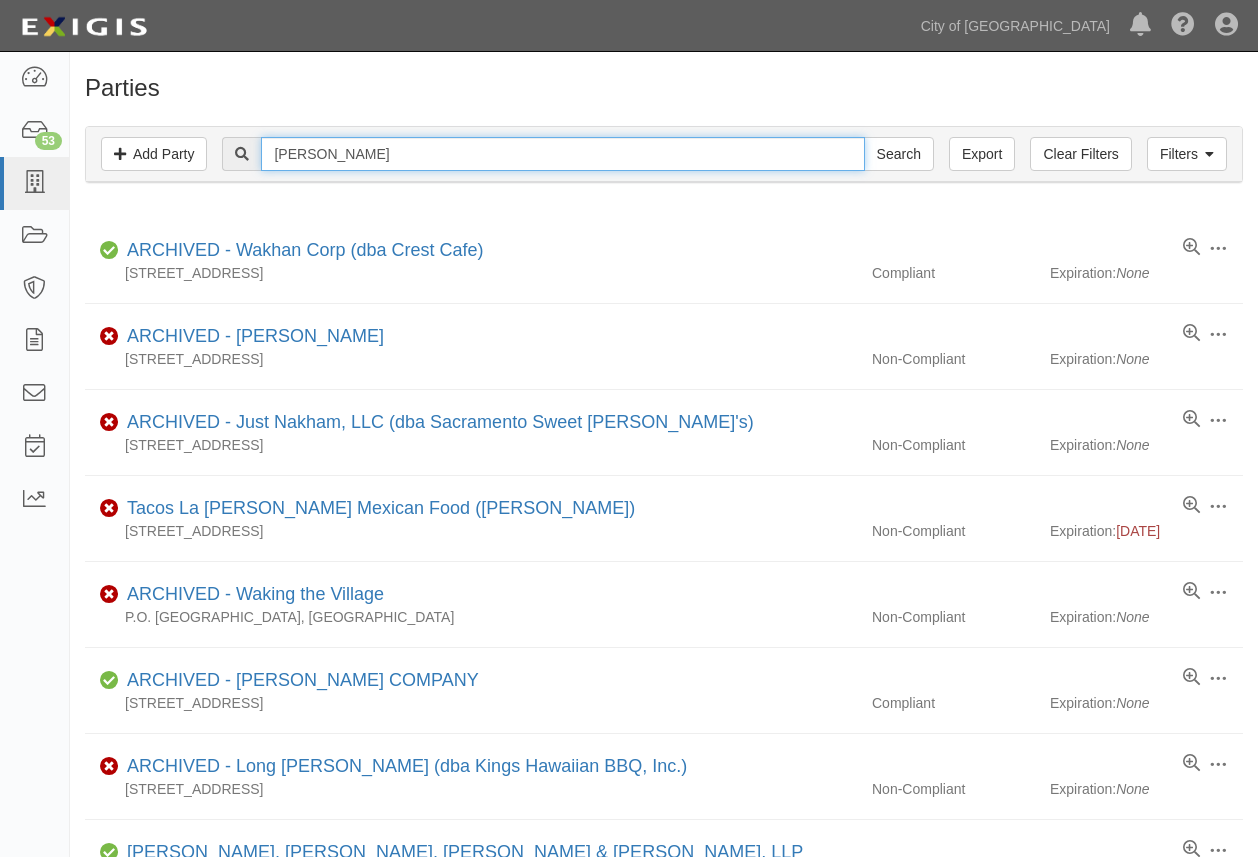 type on "[PERSON_NAME]" 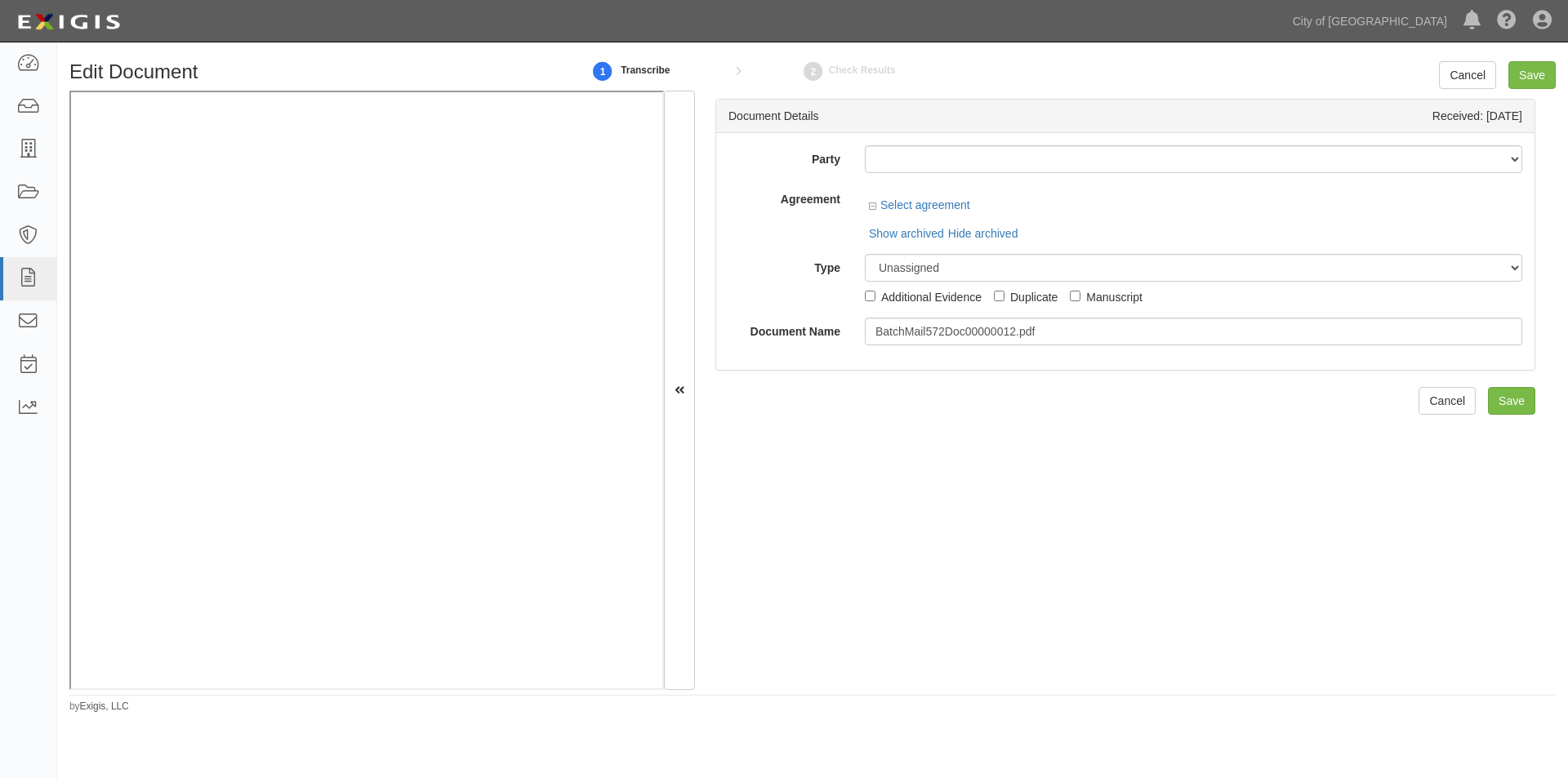scroll, scrollTop: 0, scrollLeft: 0, axis: both 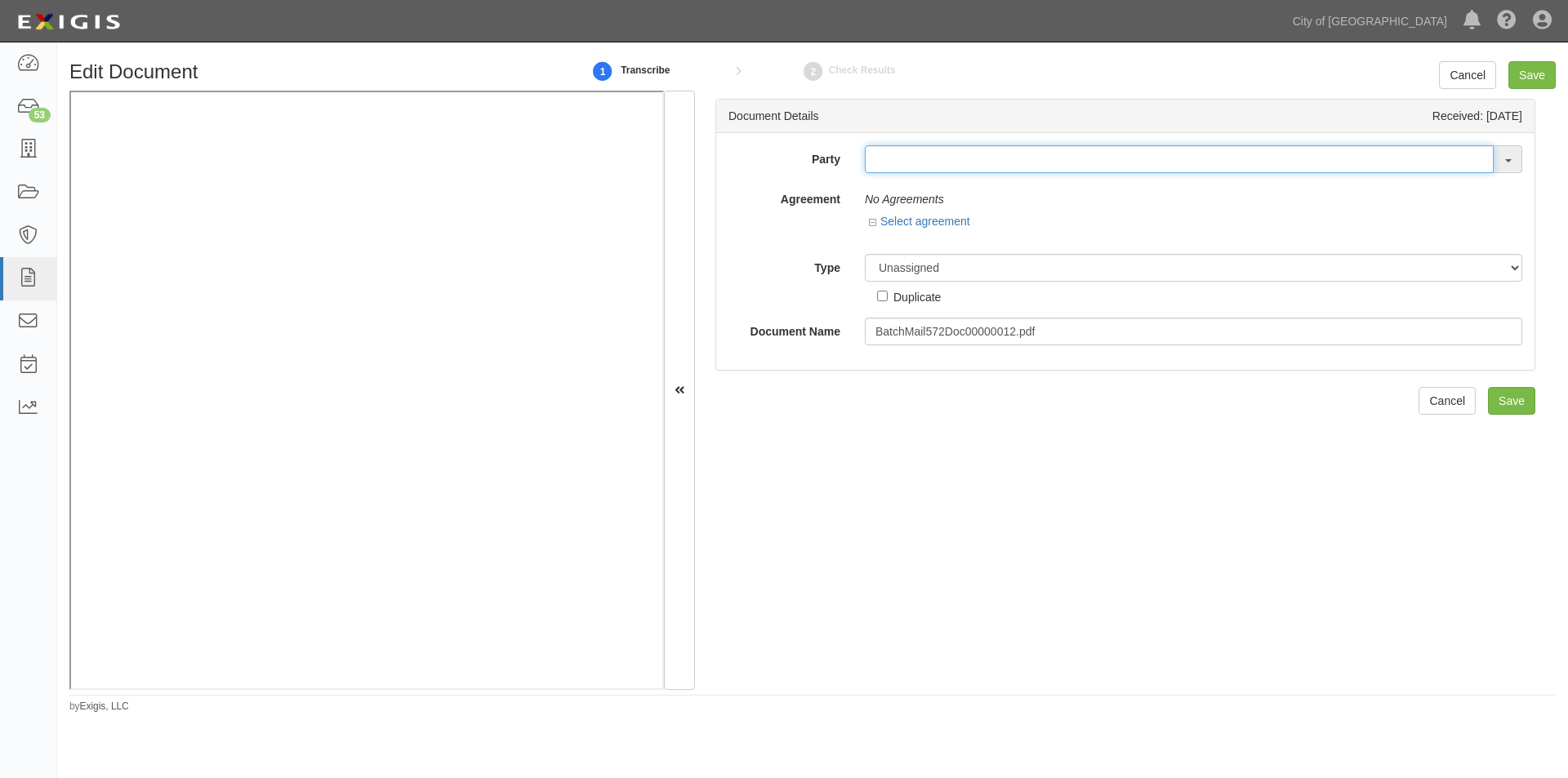 click at bounding box center [1179, 159] 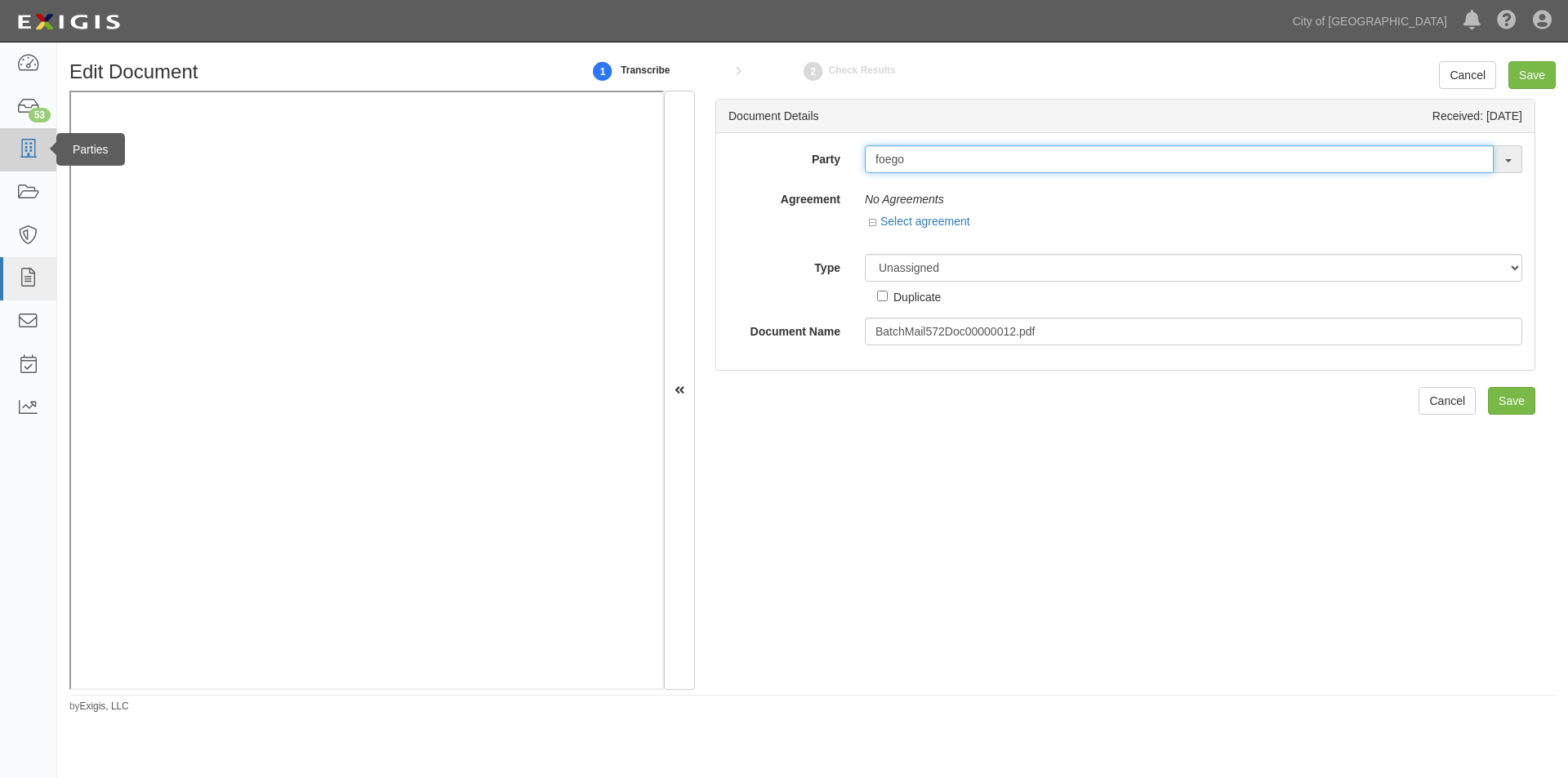 type on "foego" 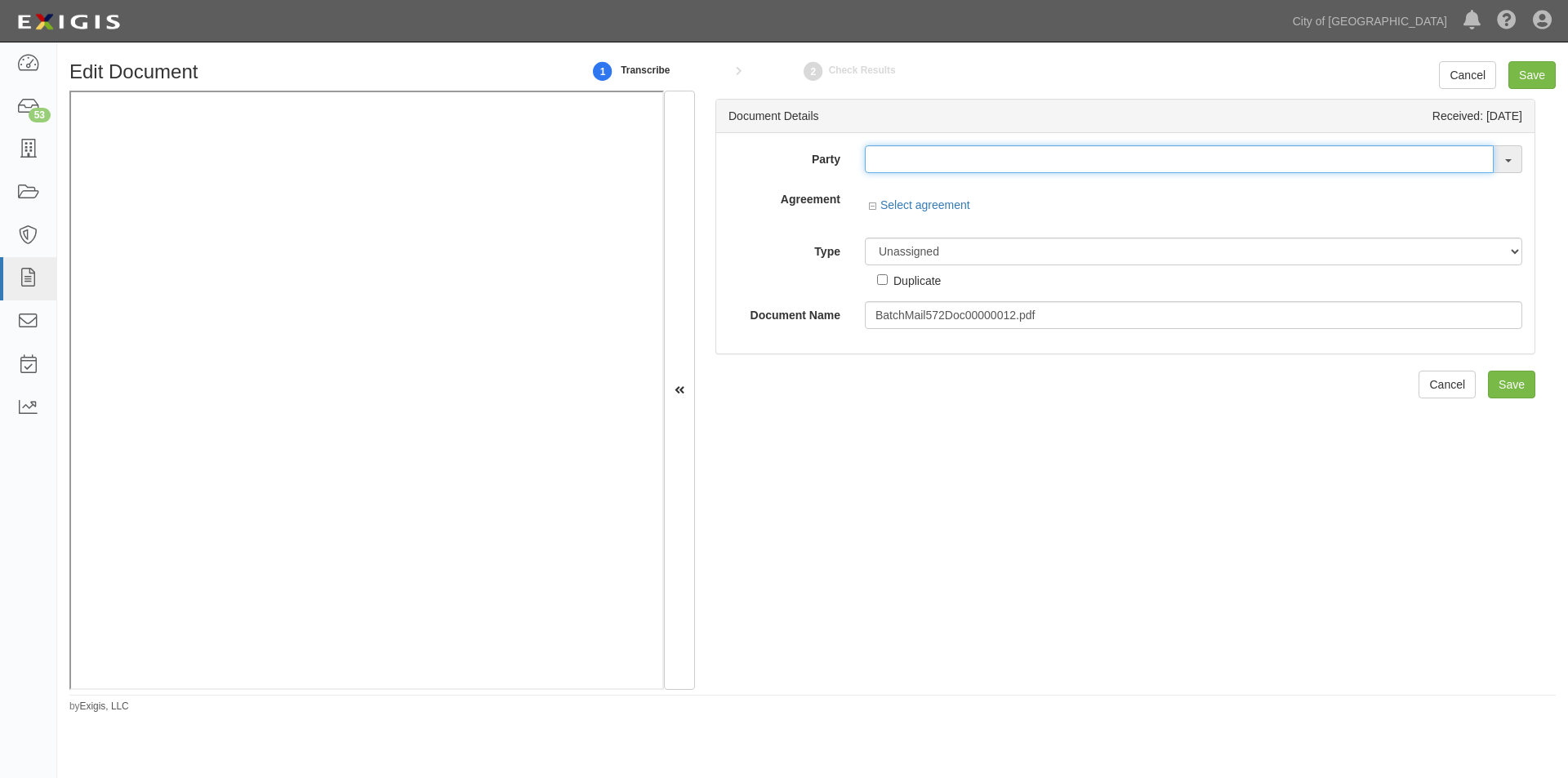 click at bounding box center [1179, 159] 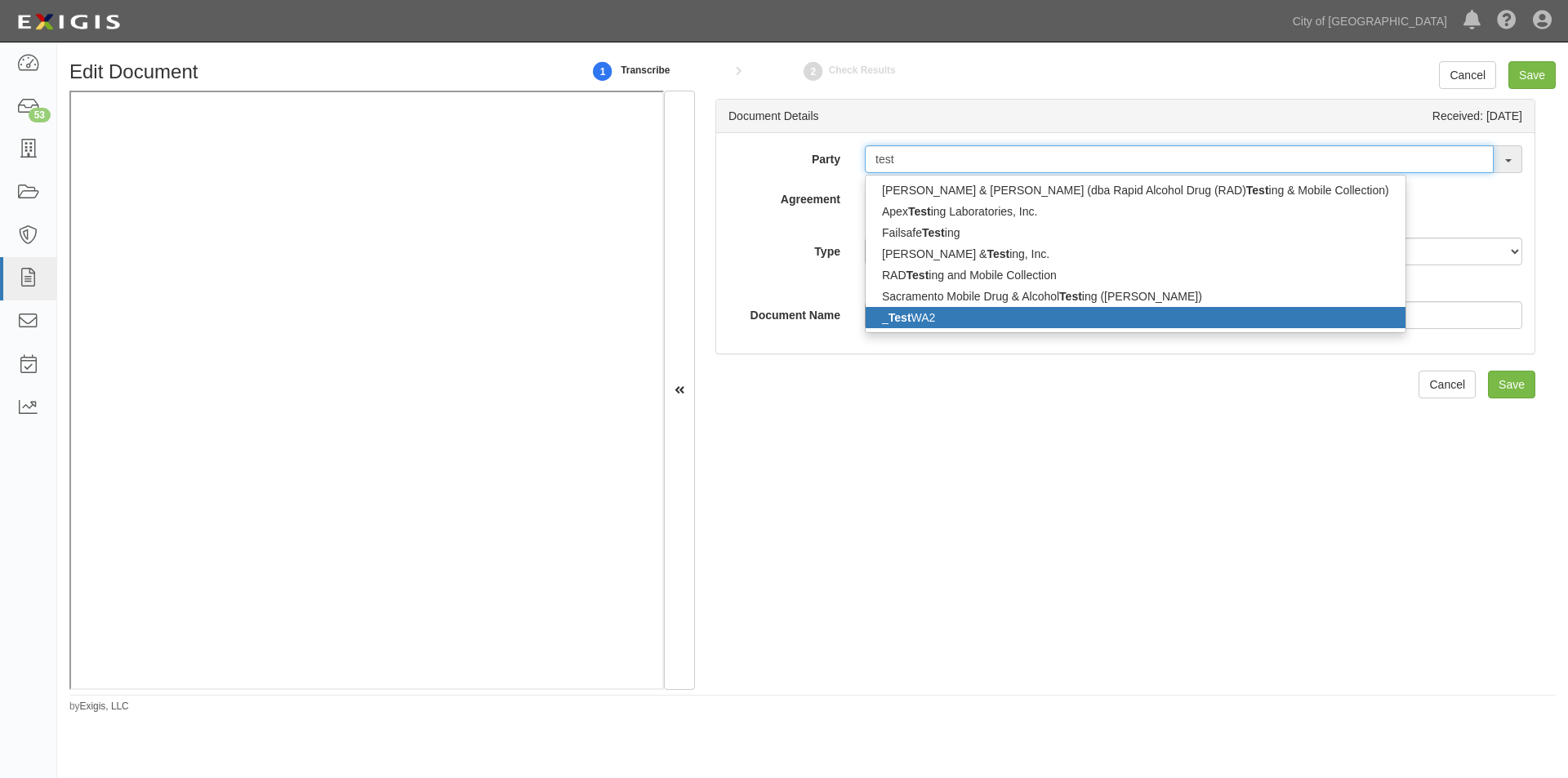 type on "test" 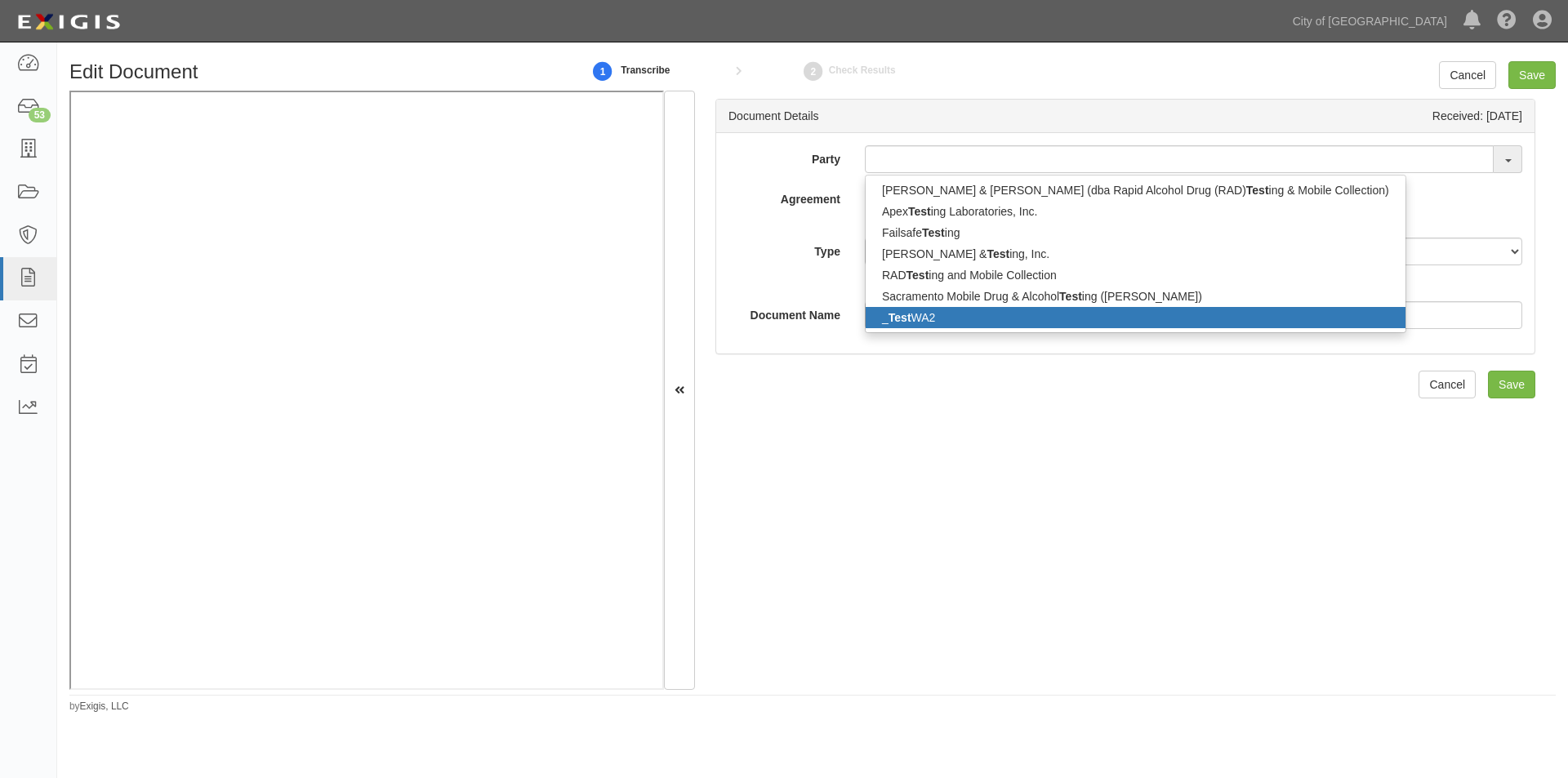 click on "Test" at bounding box center (900, 318) 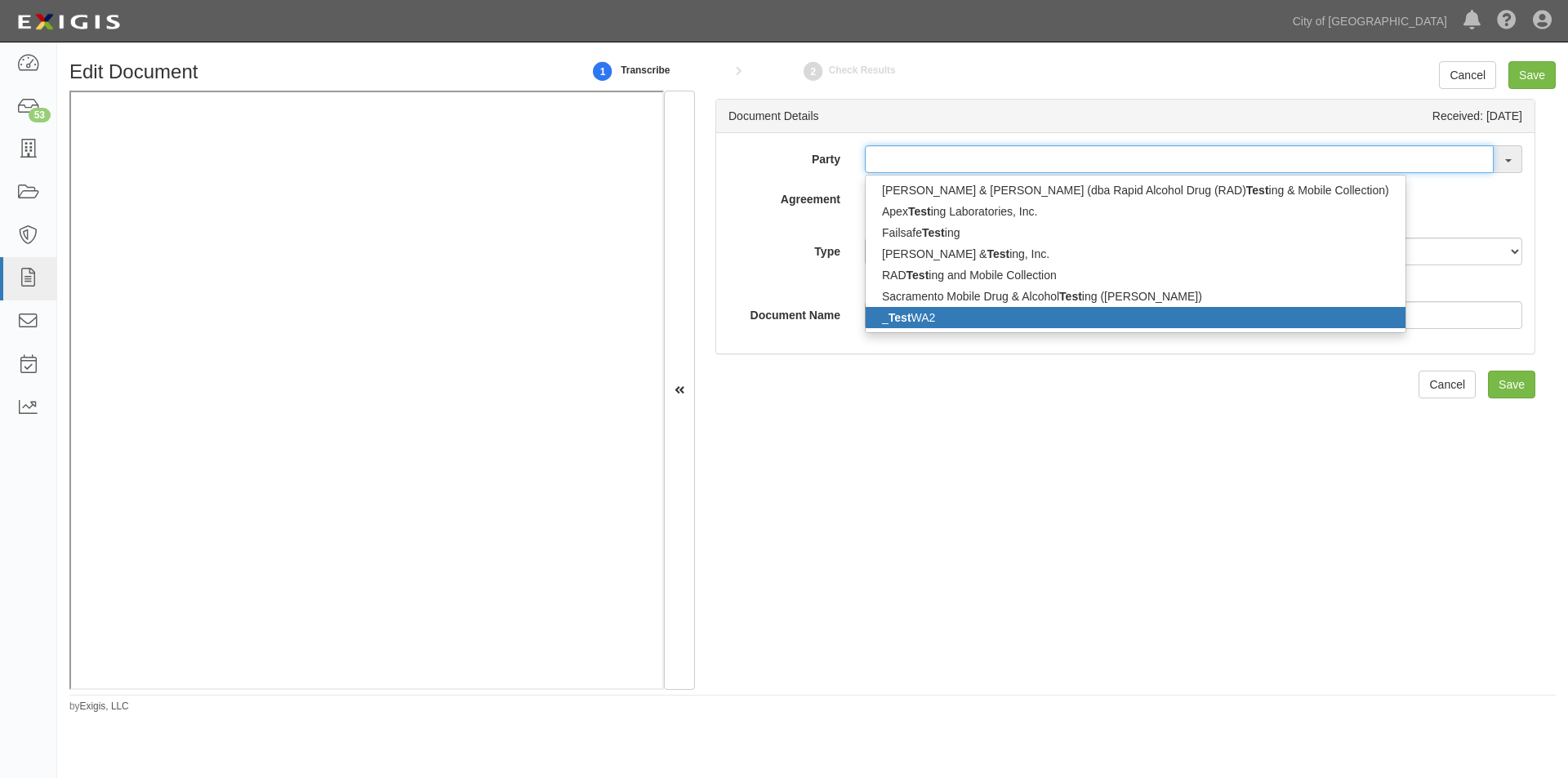 type on "_TestWA2" 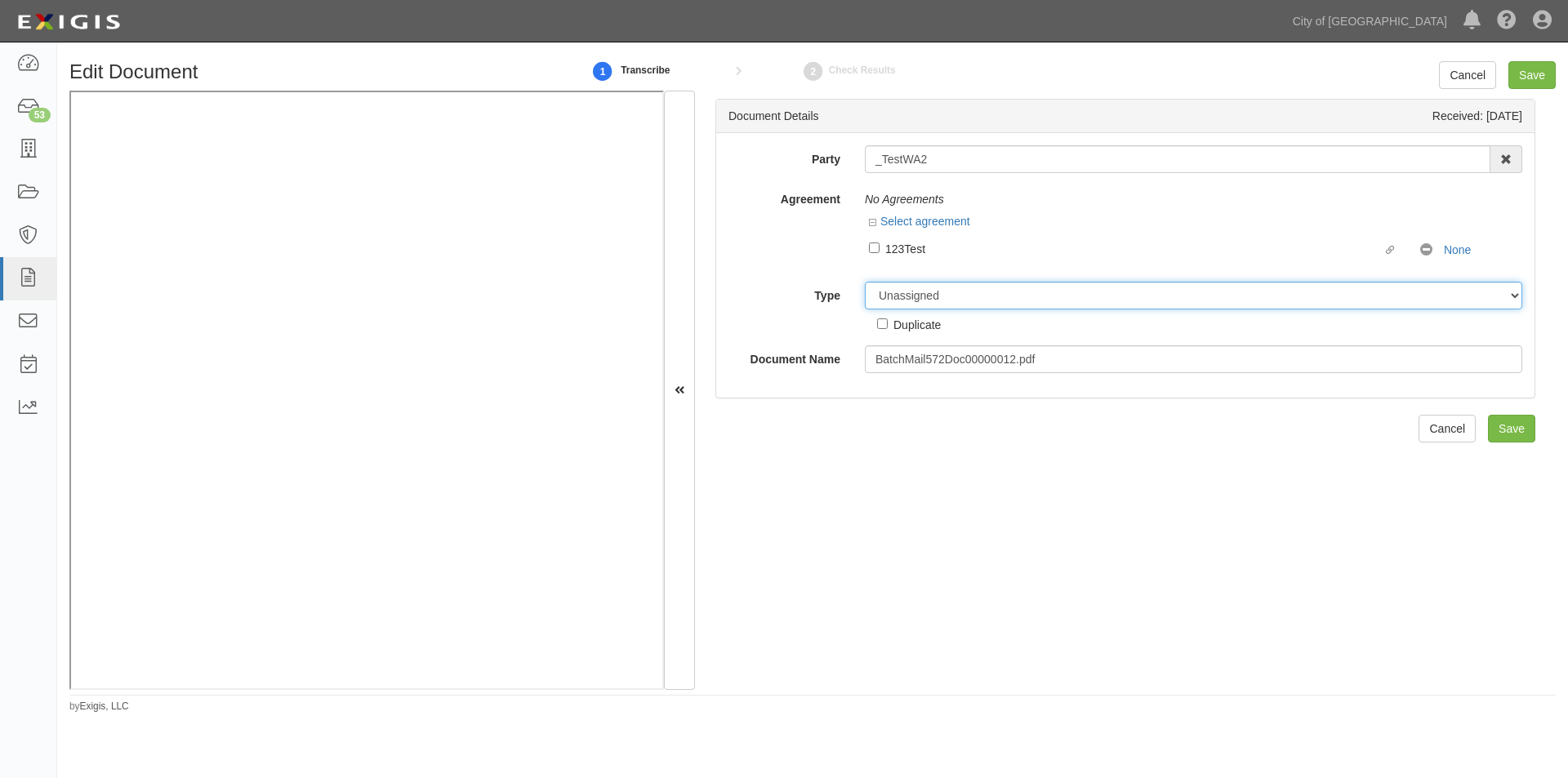 click on "Unassigned
Binder
Cancellation Notice
Certificate
Contract
Endorsement
Insurance Policy
Junk
Other Document
Policy Declarations
Reinstatement Notice
Requirements
Waiver Request" at bounding box center (1193, 296) 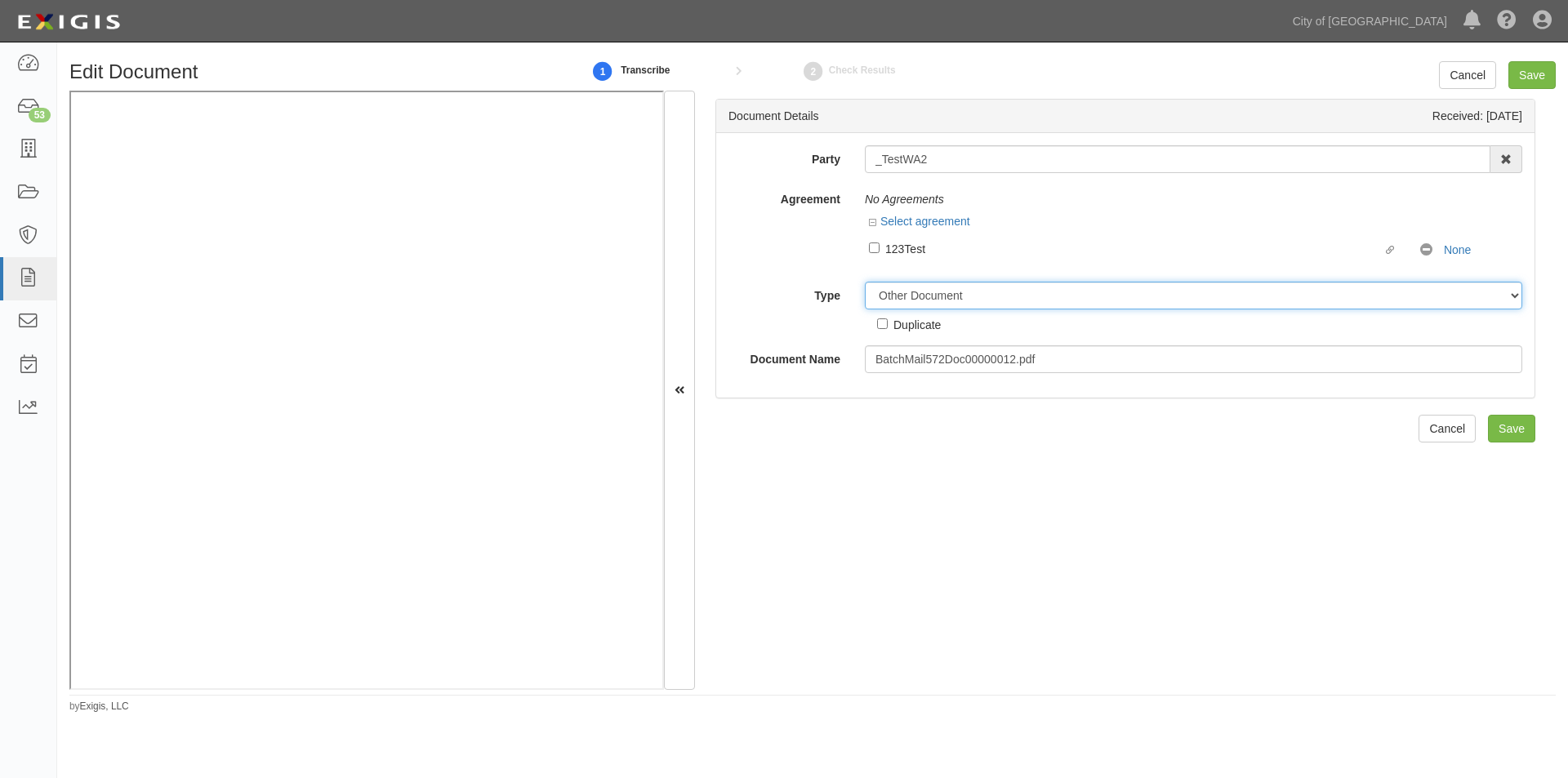click on "Unassigned
Binder
Cancellation Notice
Certificate
Contract
Endorsement
Insurance Policy
Junk
Other Document
Policy Declarations
Reinstatement Notice
Requirements
Waiver Request" at bounding box center (1193, 296) 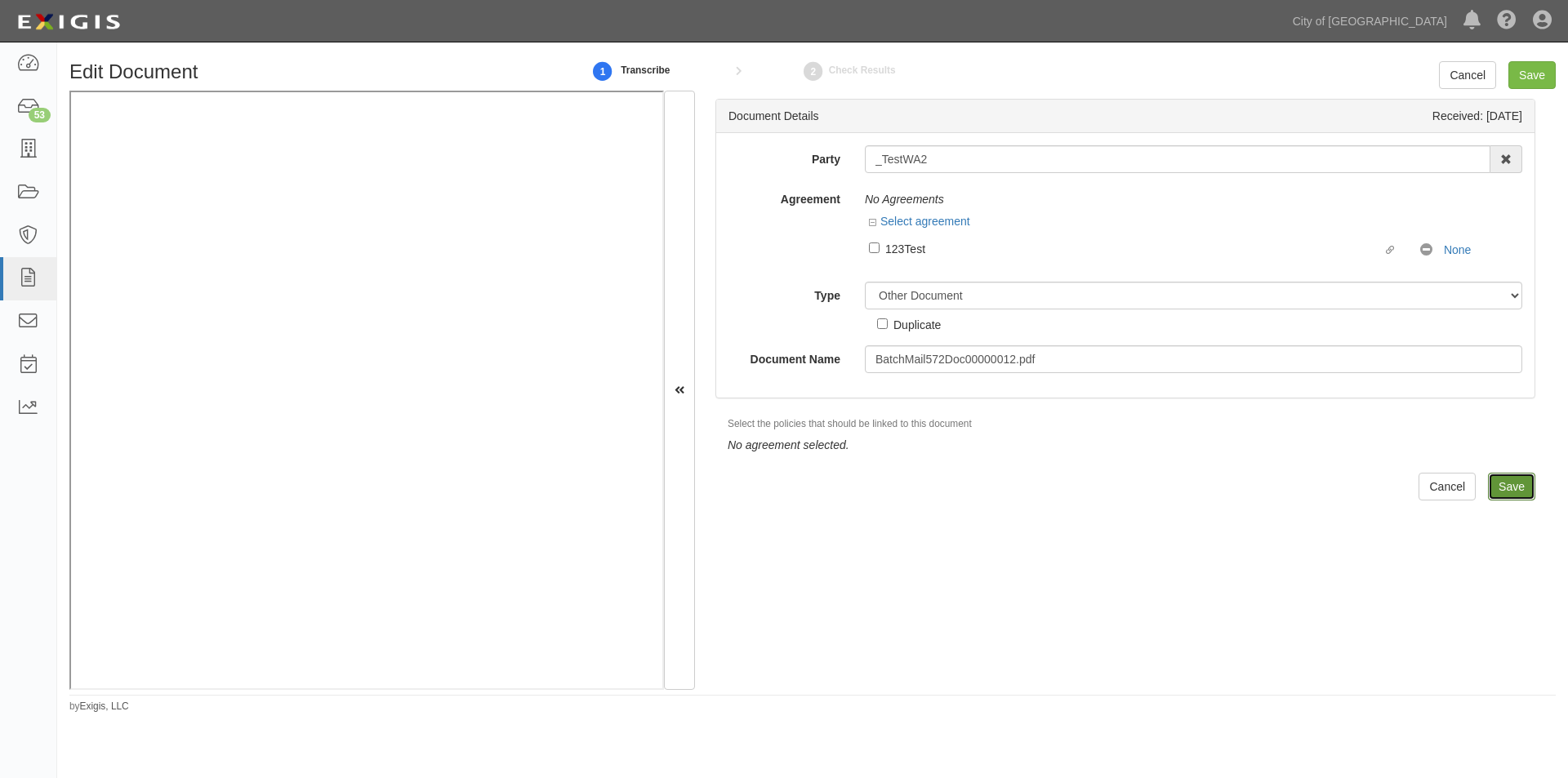 click on "Save" at bounding box center [1512, 487] 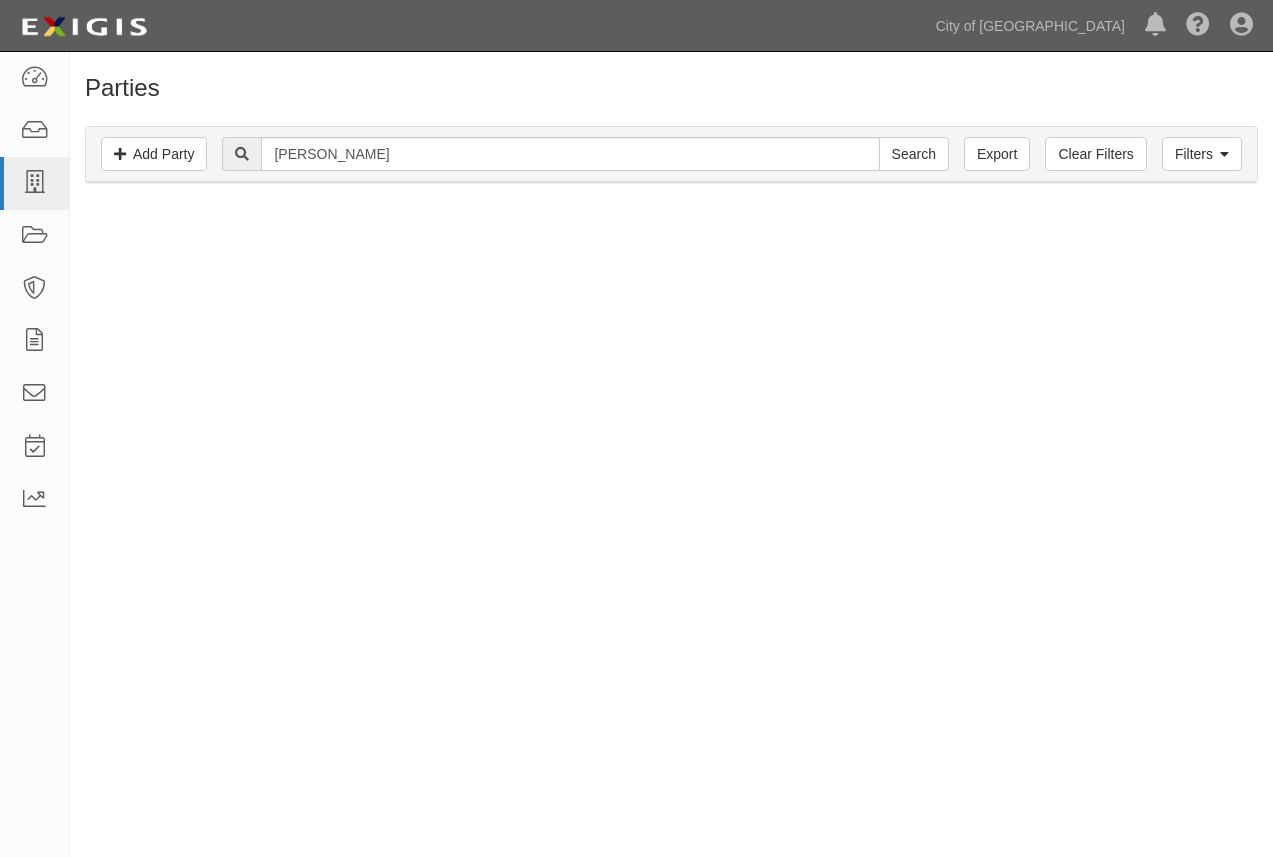 scroll, scrollTop: 0, scrollLeft: 0, axis: both 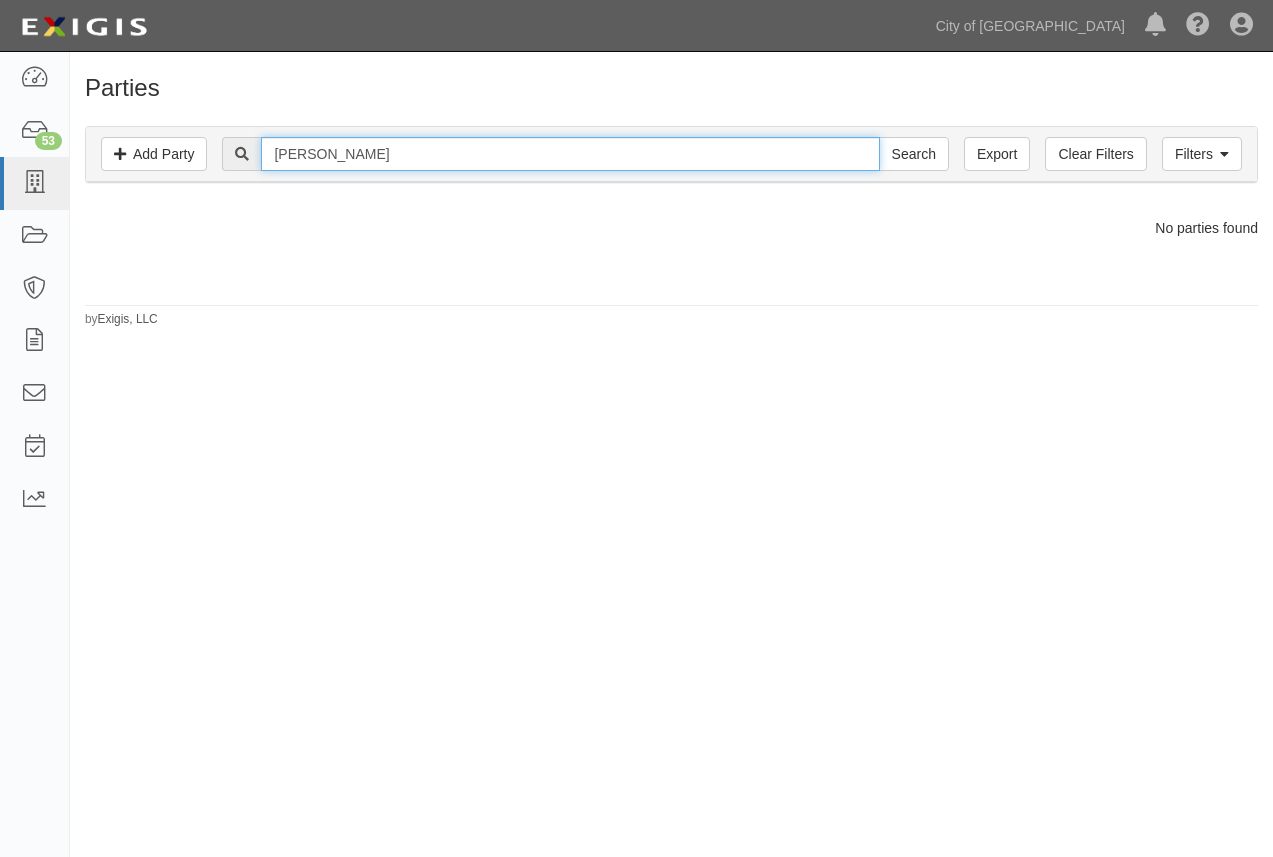 drag, startPoint x: 314, startPoint y: 151, endPoint x: 233, endPoint y: 151, distance: 81 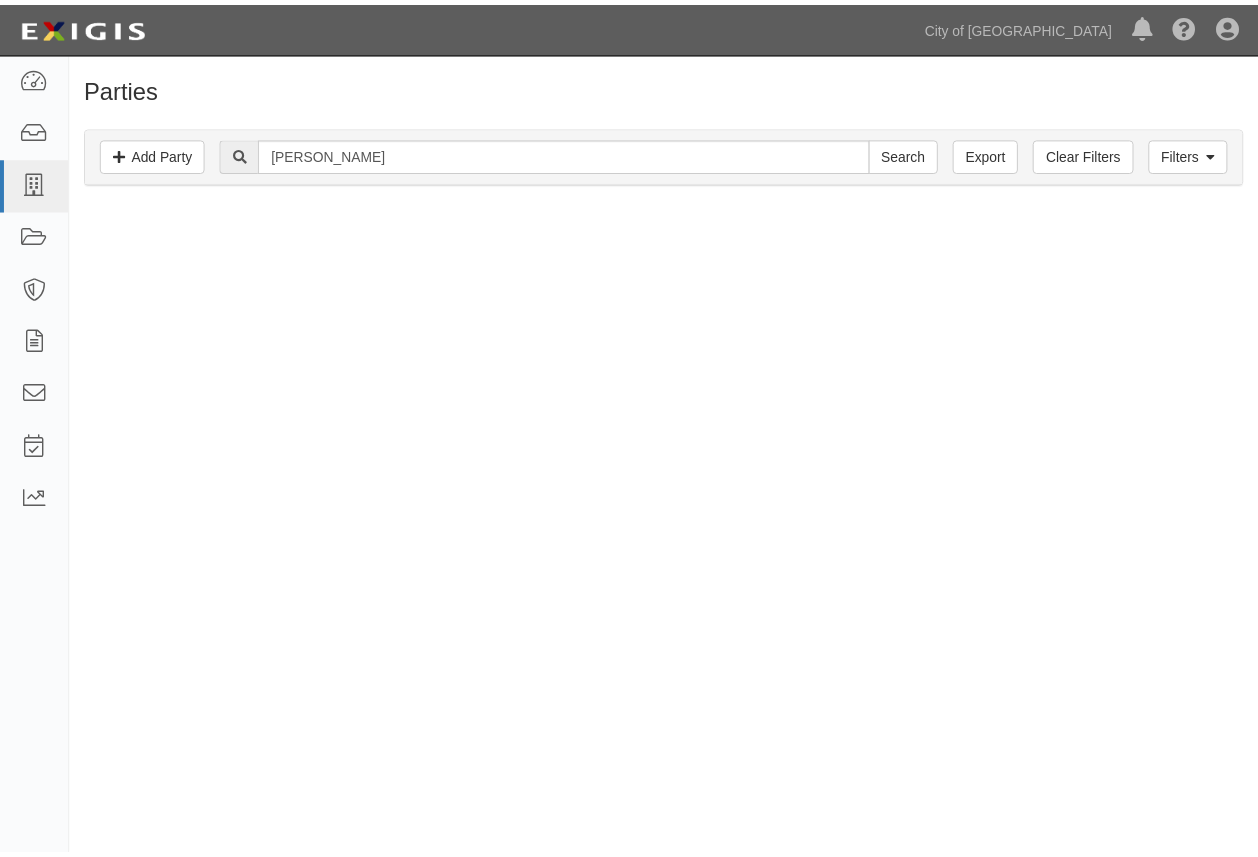 scroll, scrollTop: 0, scrollLeft: 0, axis: both 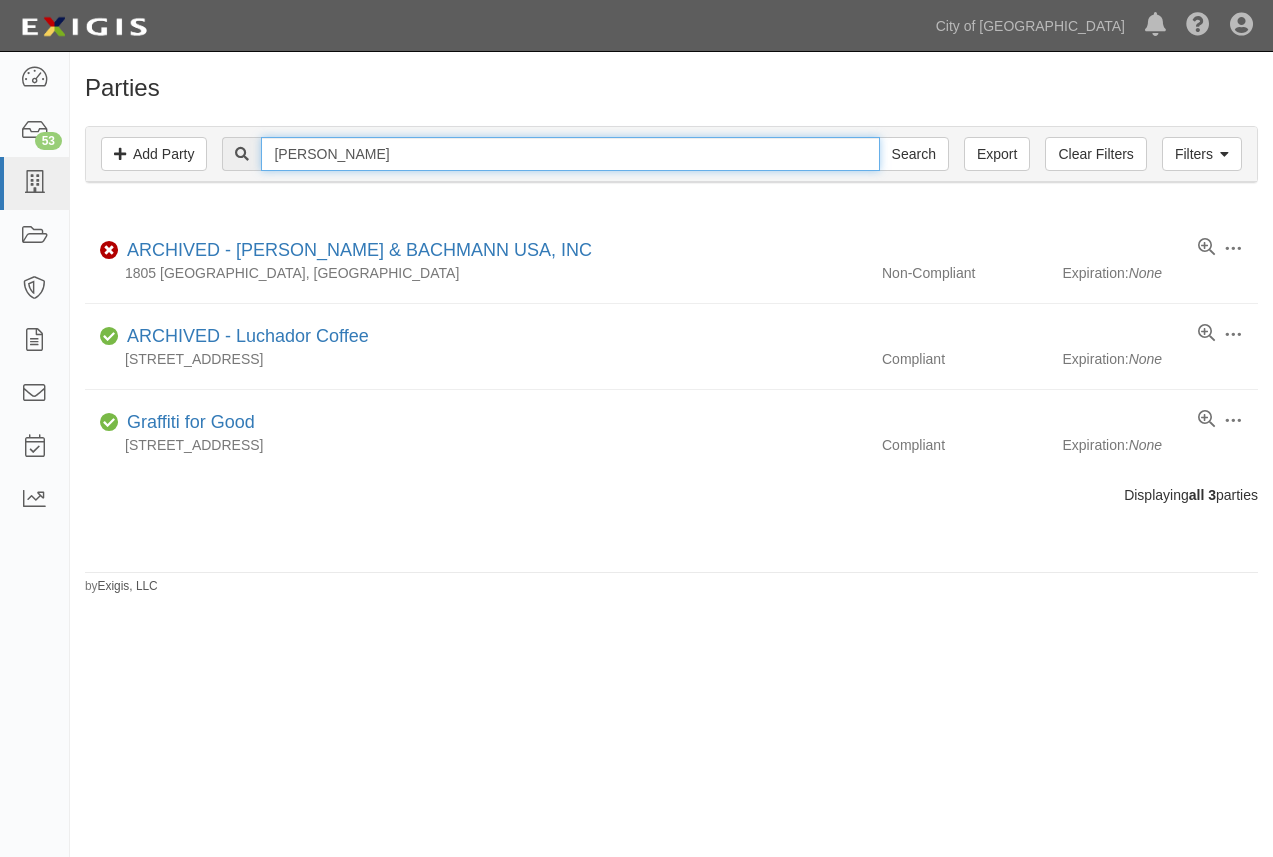 drag, startPoint x: 346, startPoint y: 155, endPoint x: 211, endPoint y: 172, distance: 136.06616 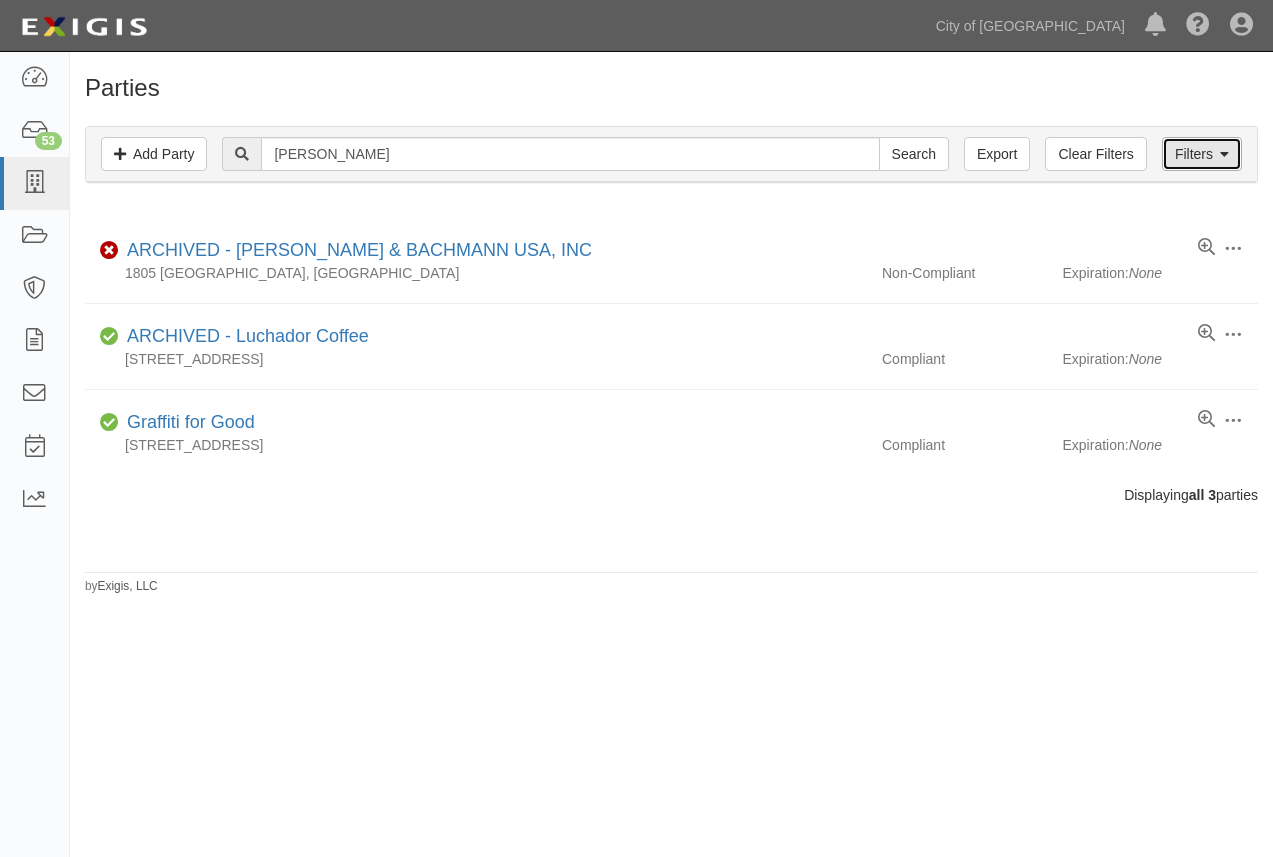 click on "Filters" at bounding box center (1202, 154) 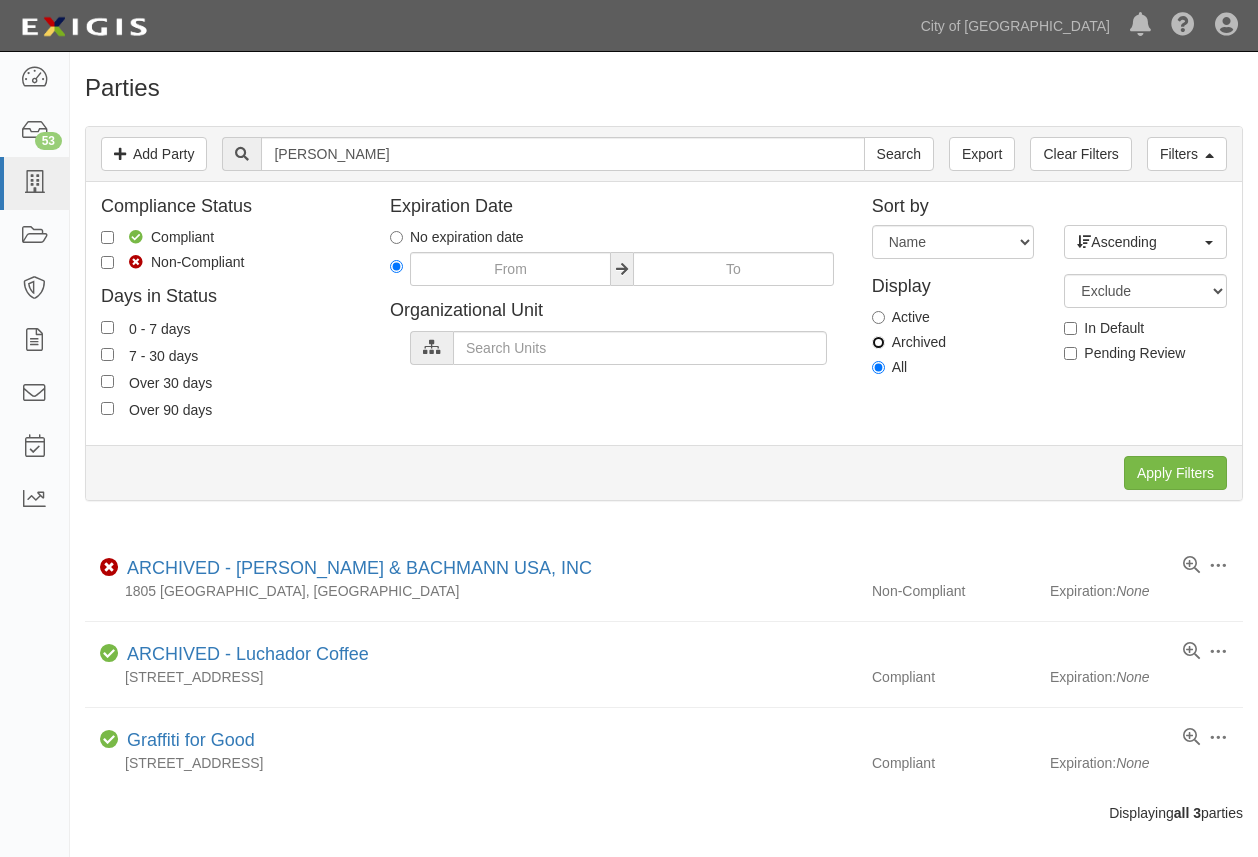 click on "Archived" at bounding box center (878, 342) 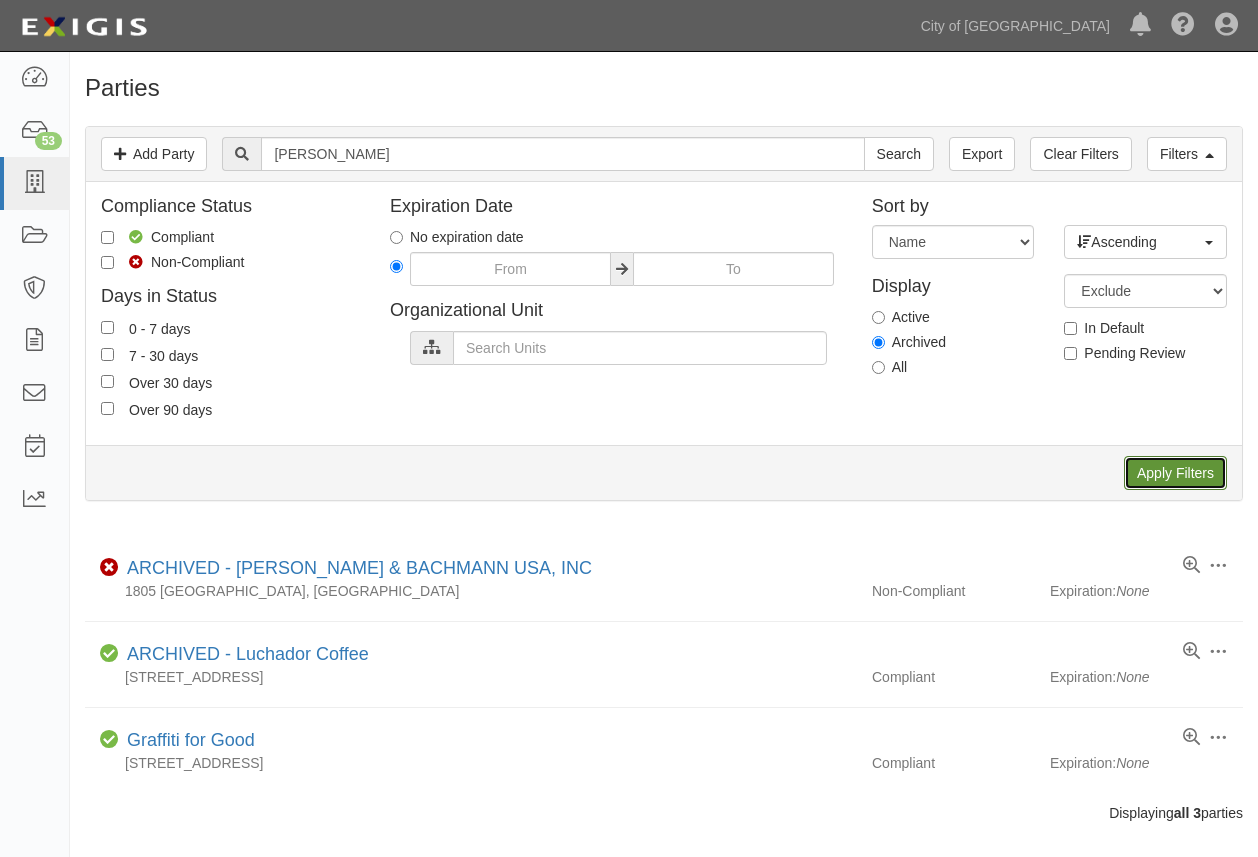 click on "Apply Filters" at bounding box center (1175, 473) 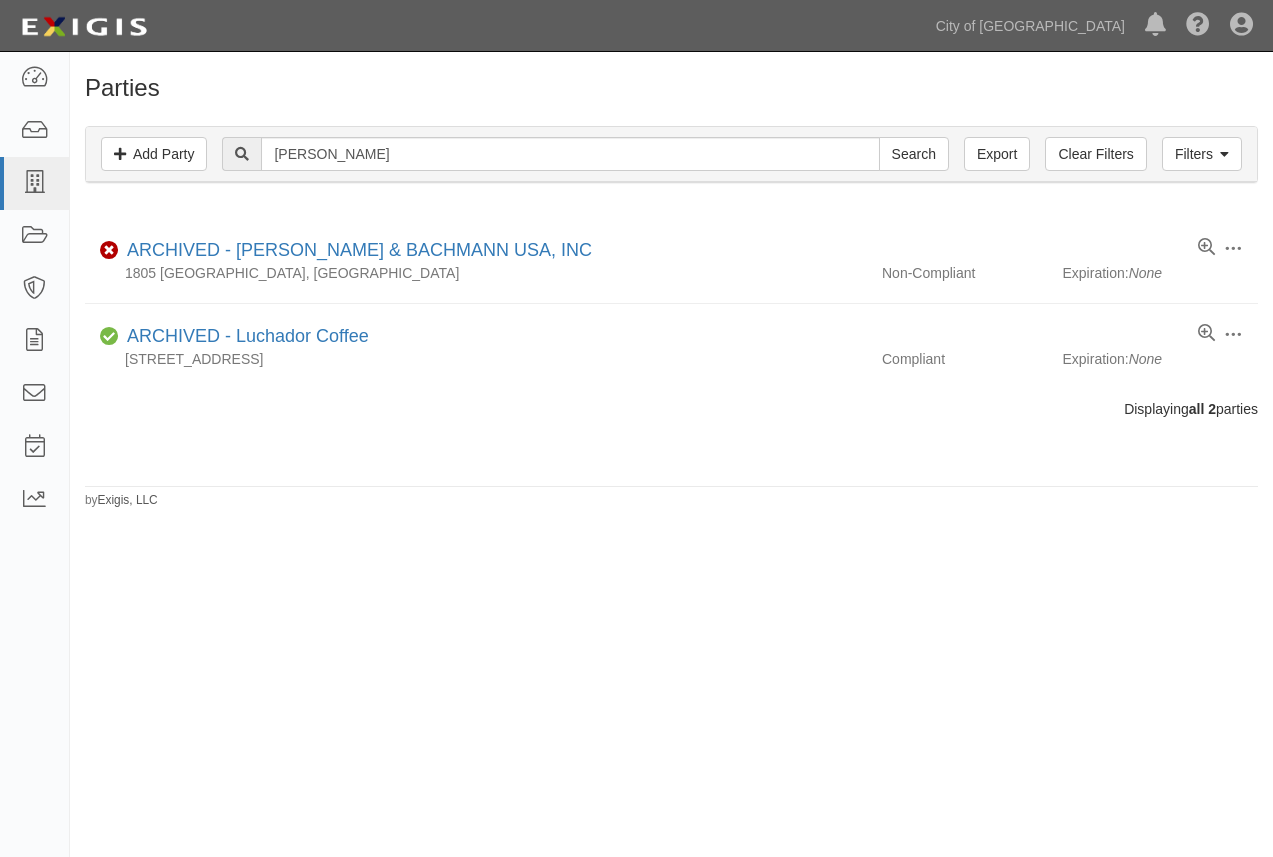 scroll, scrollTop: 0, scrollLeft: 0, axis: both 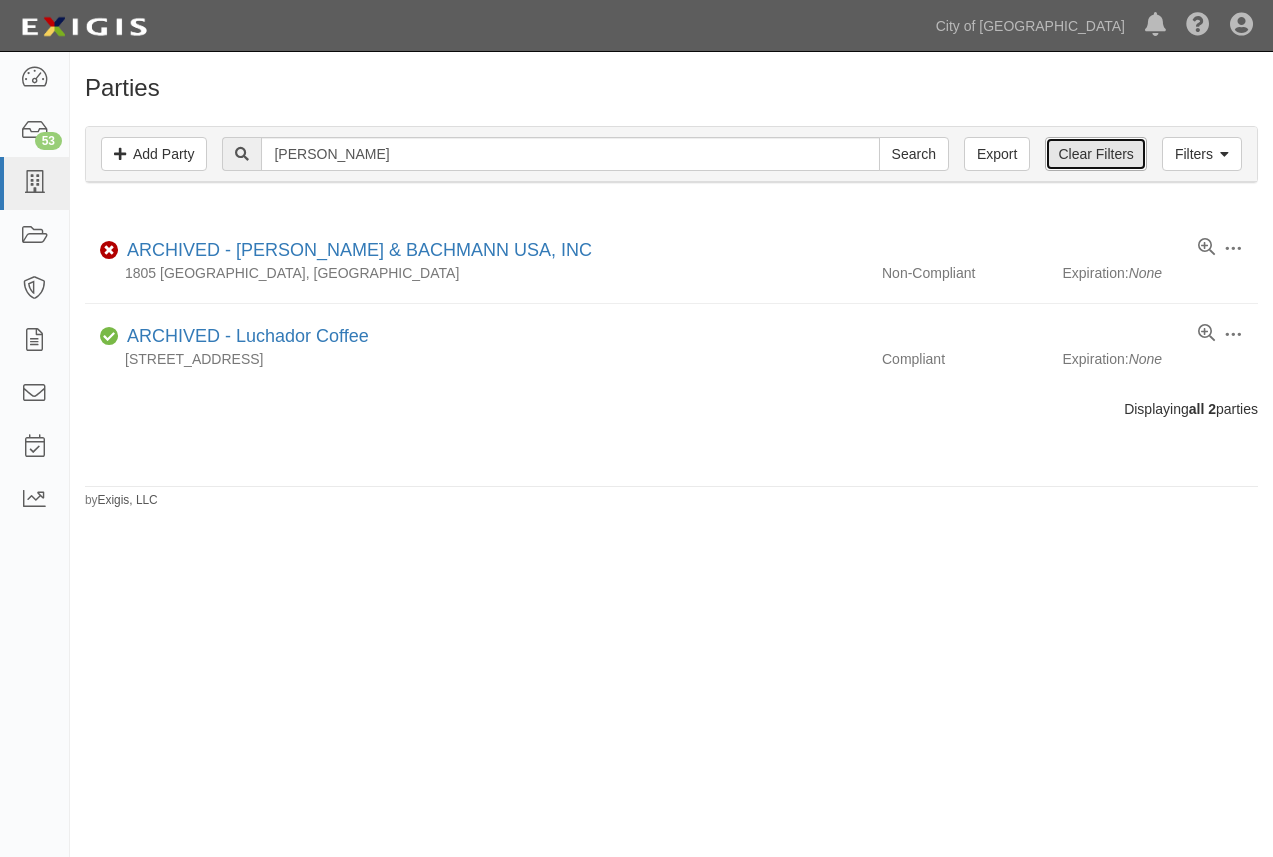 click on "Clear Filters" at bounding box center [1095, 154] 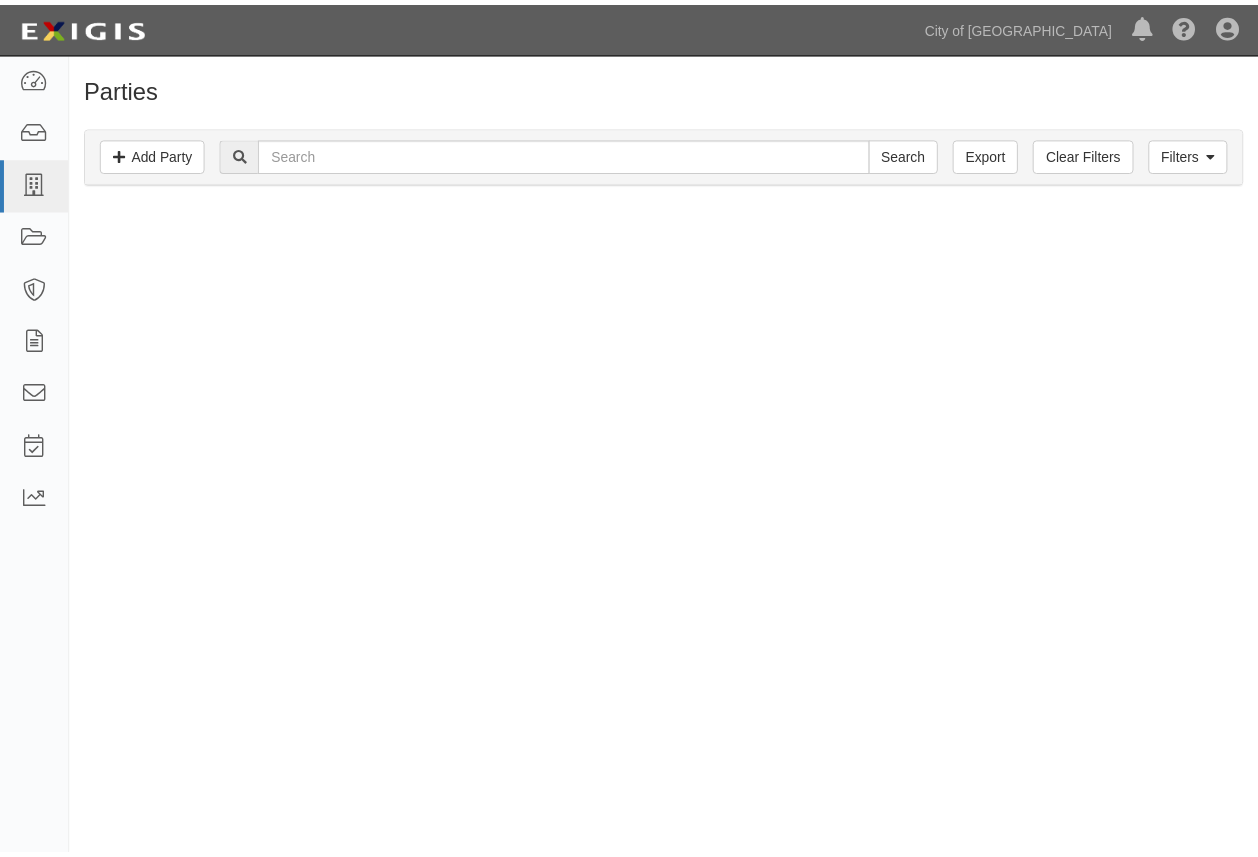 scroll, scrollTop: 0, scrollLeft: 0, axis: both 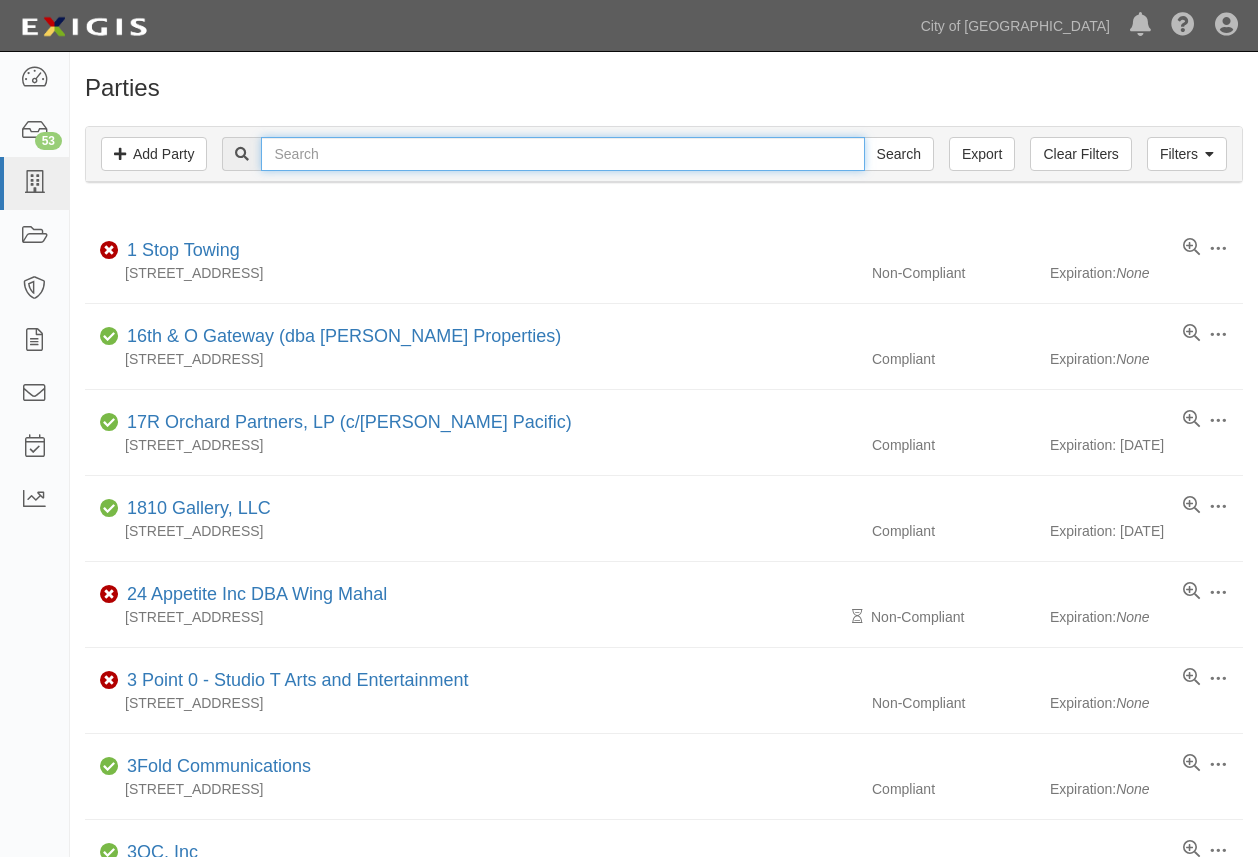 paste on "schumann" 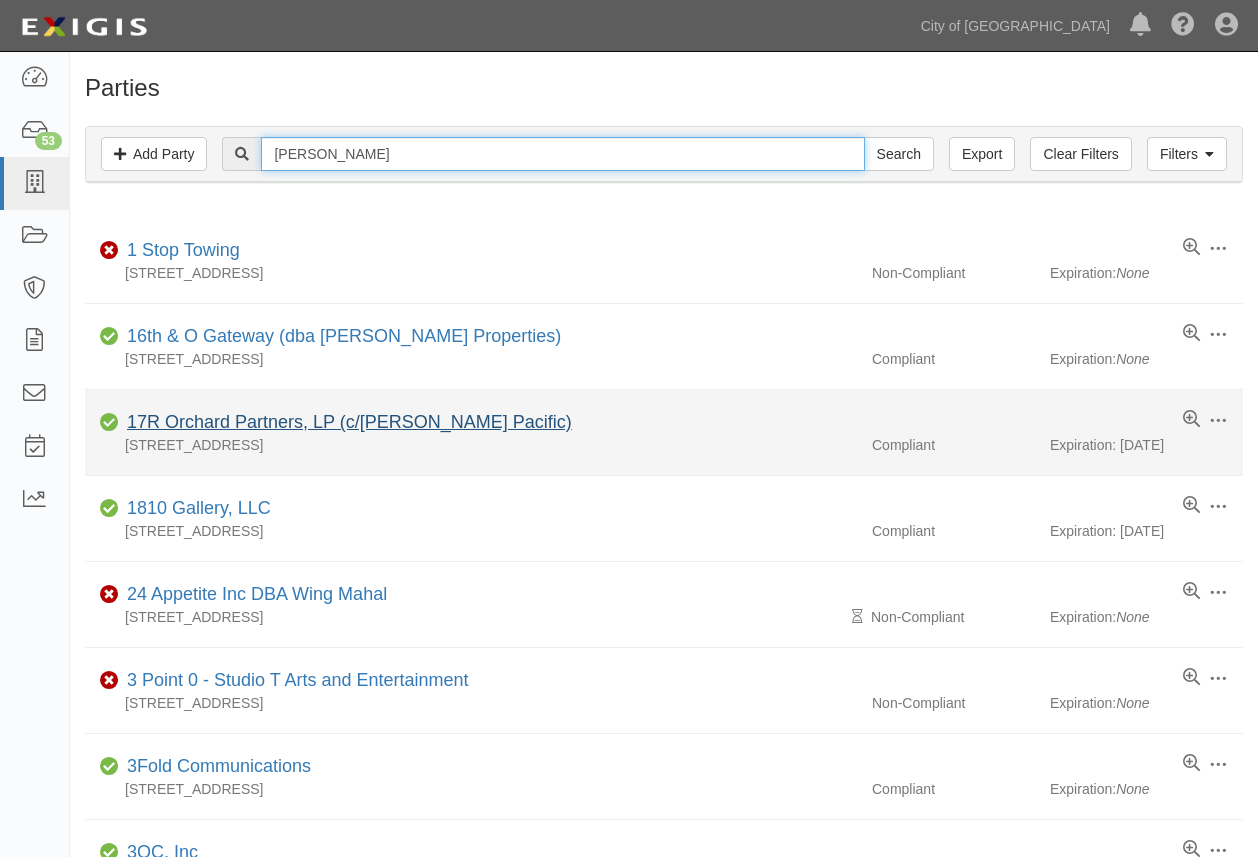 type on "schumann" 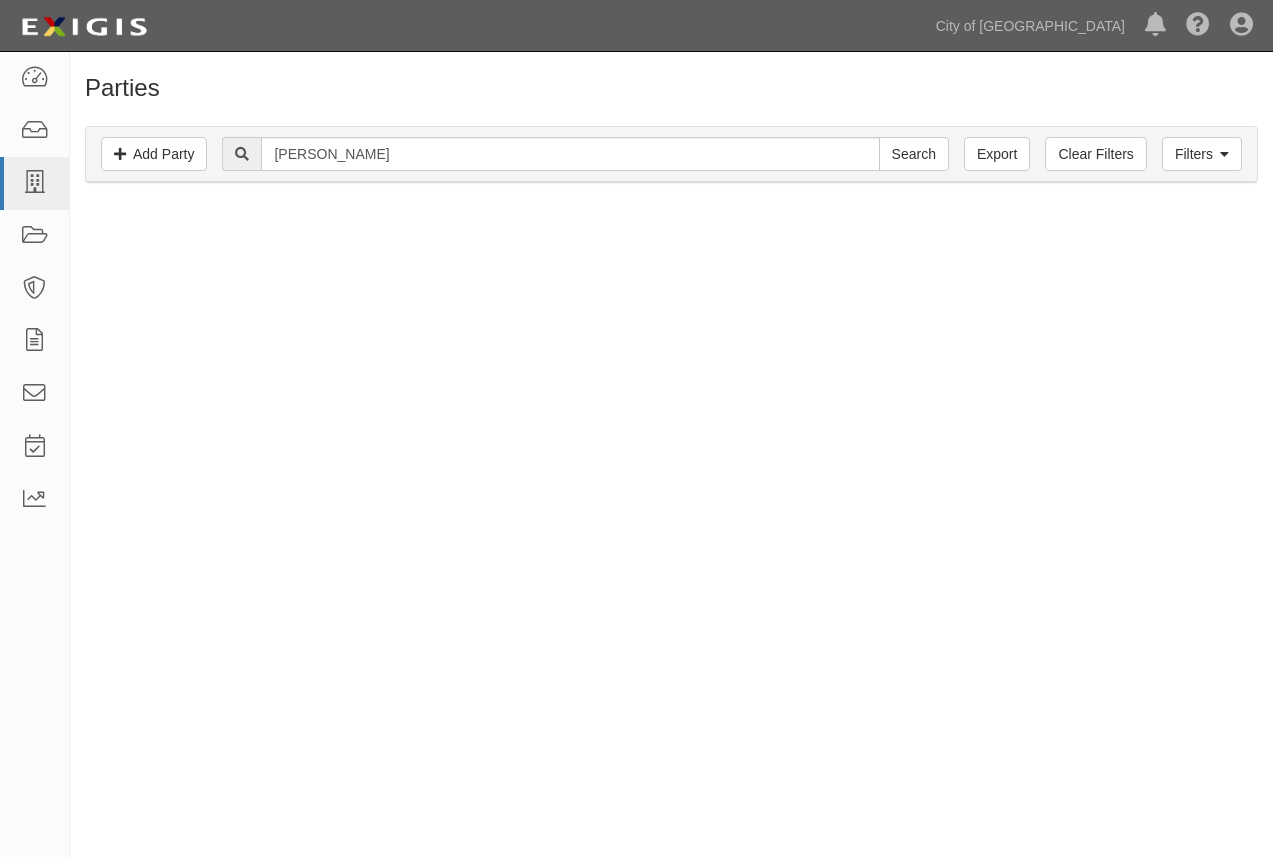 scroll, scrollTop: 0, scrollLeft: 0, axis: both 